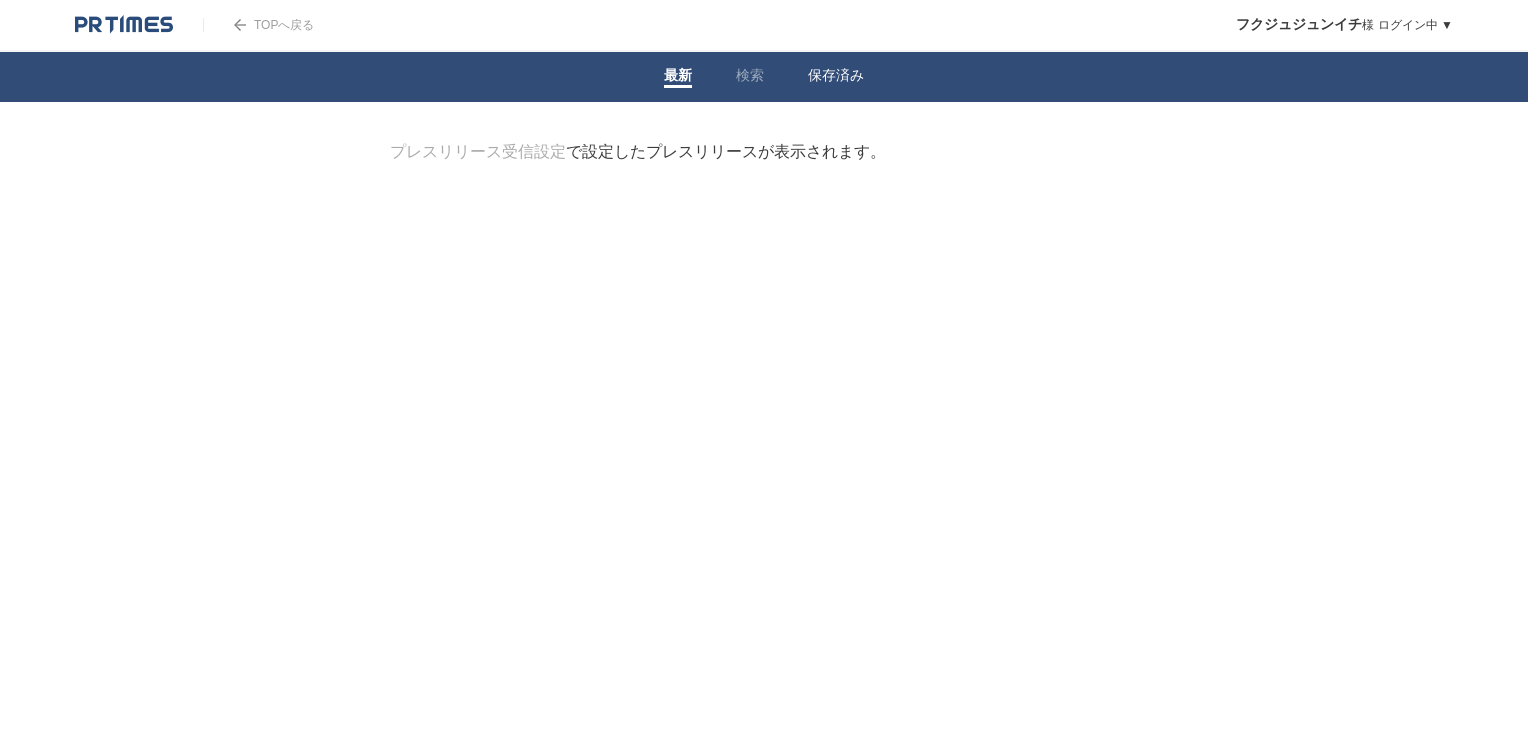 scroll, scrollTop: 0, scrollLeft: 0, axis: both 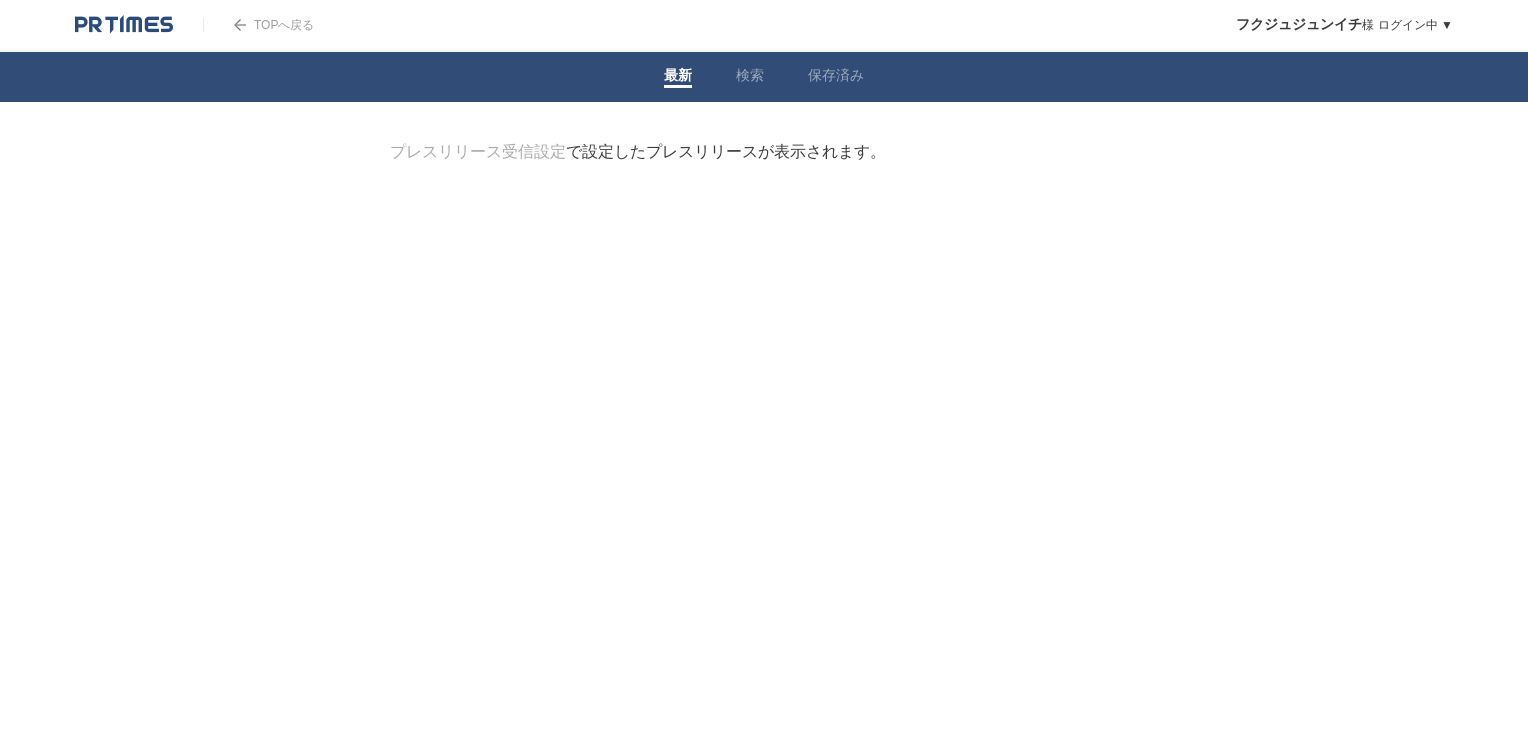 click on "最新" at bounding box center (678, 77) 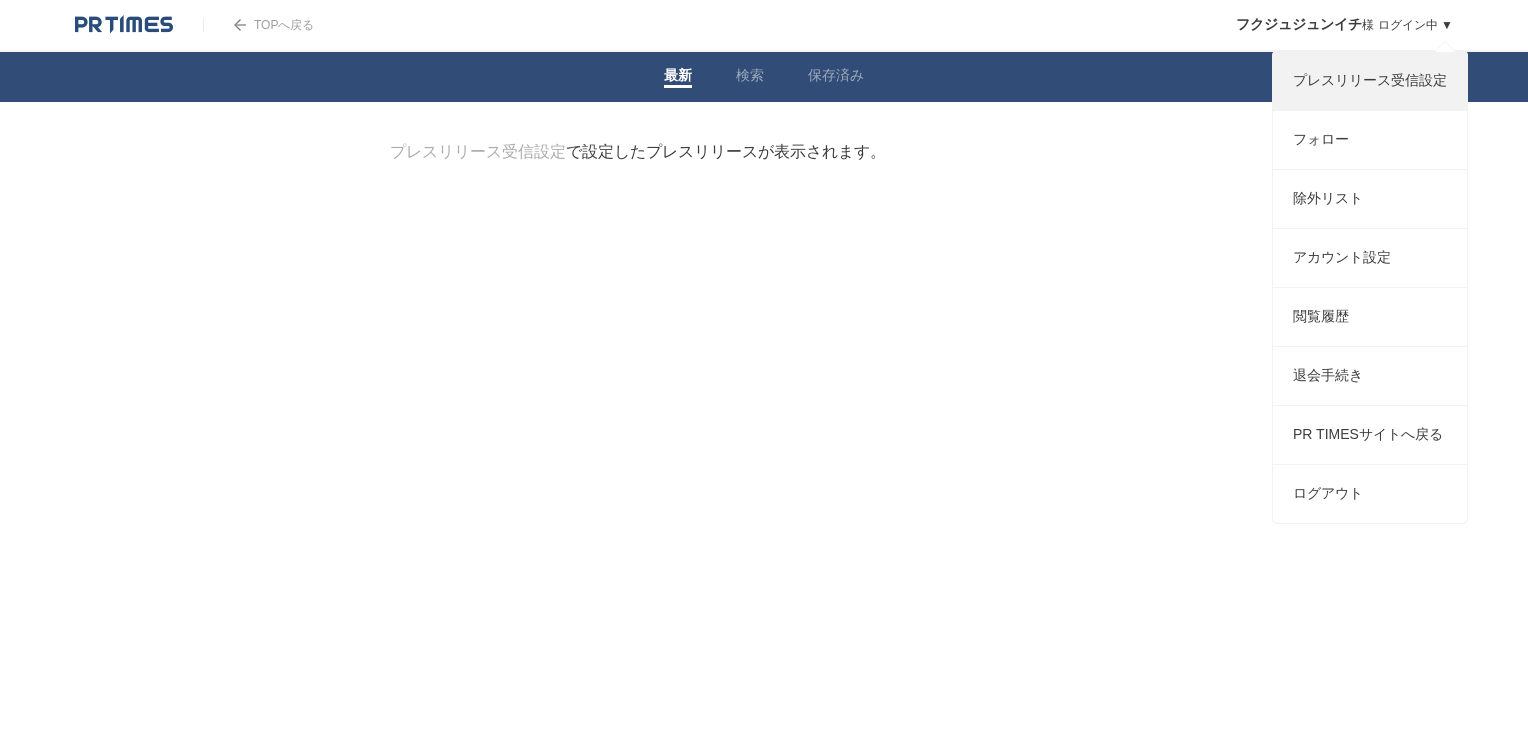 click on "プレスリリース受信設定" at bounding box center (1370, 81) 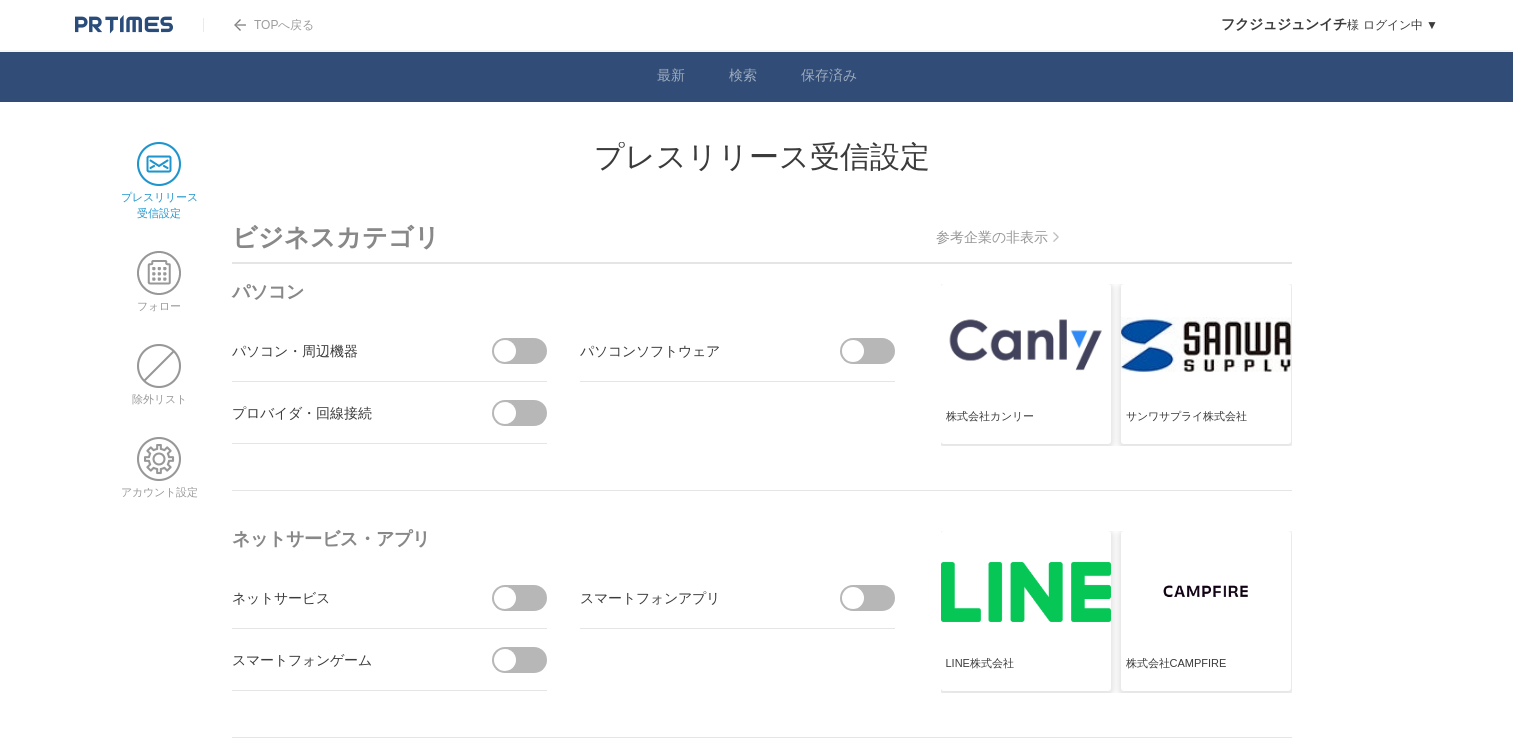scroll, scrollTop: 0, scrollLeft: 0, axis: both 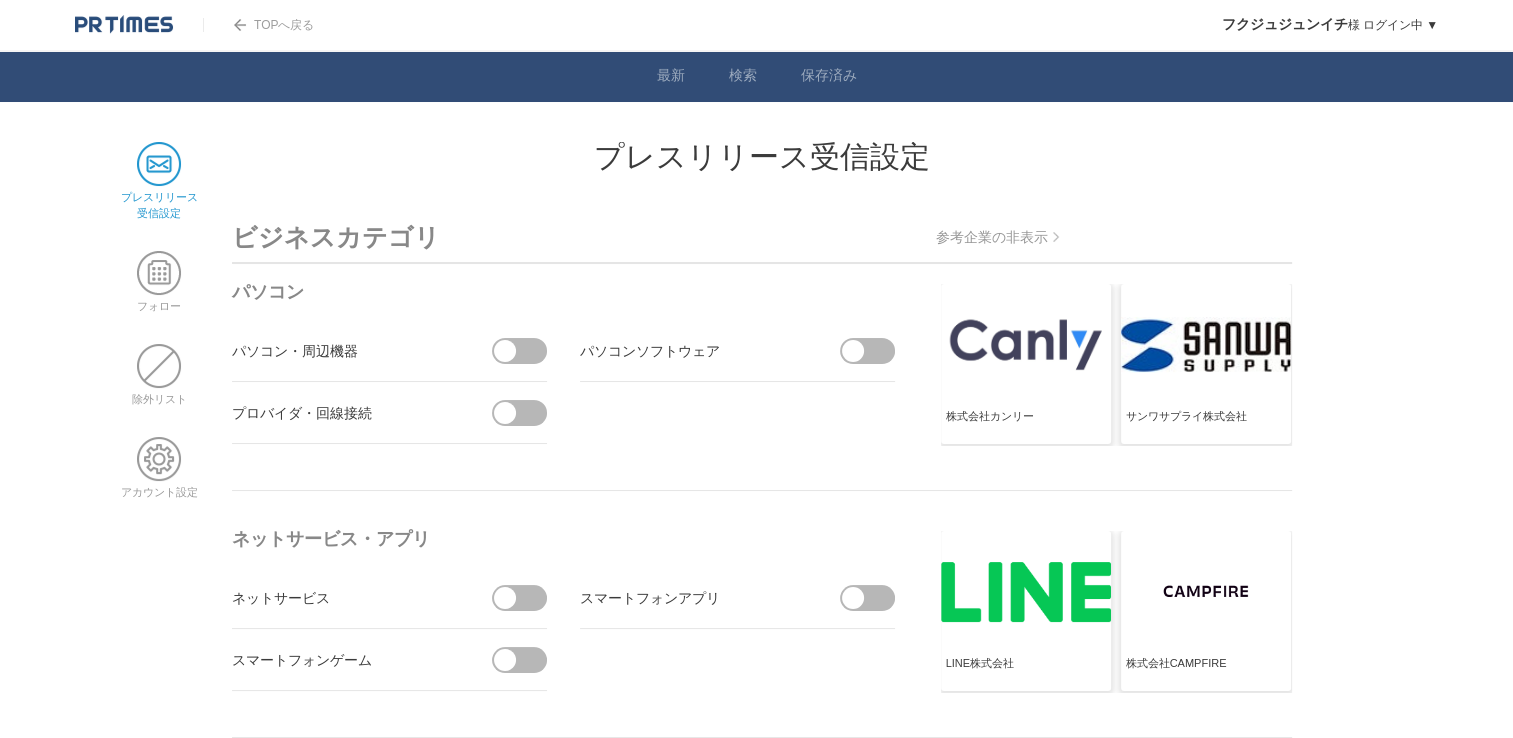 click at bounding box center [526, 598] 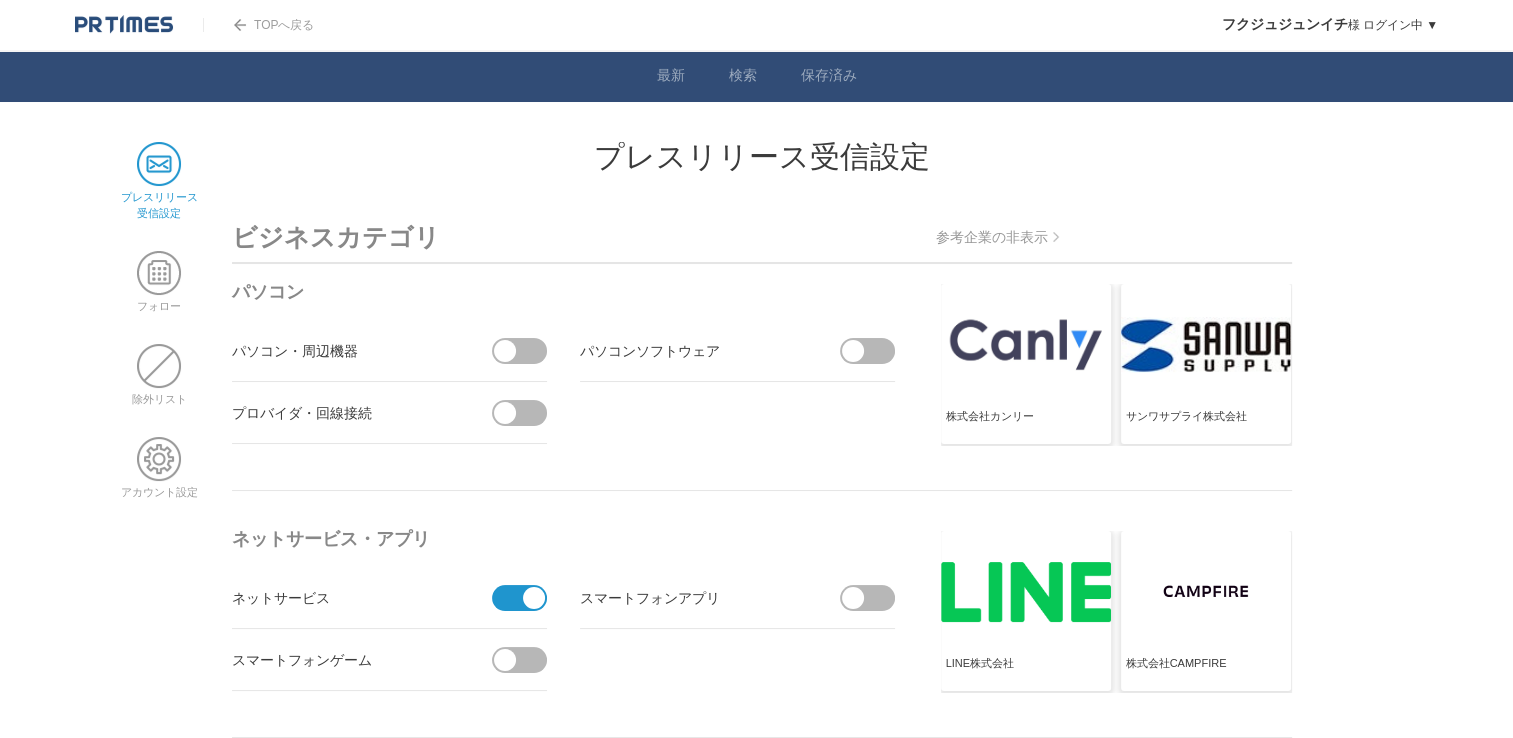scroll, scrollTop: 200, scrollLeft: 0, axis: vertical 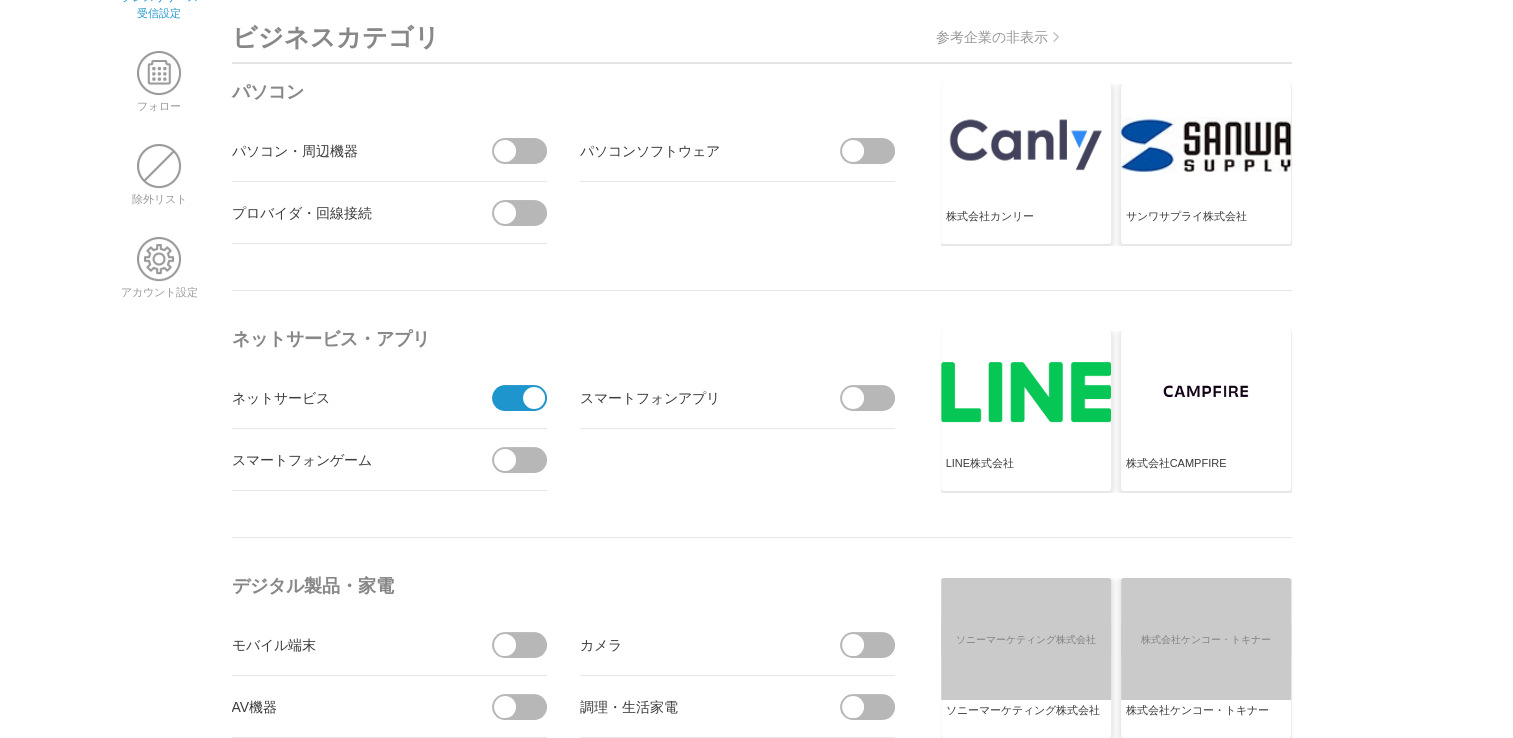 click at bounding box center [874, 398] 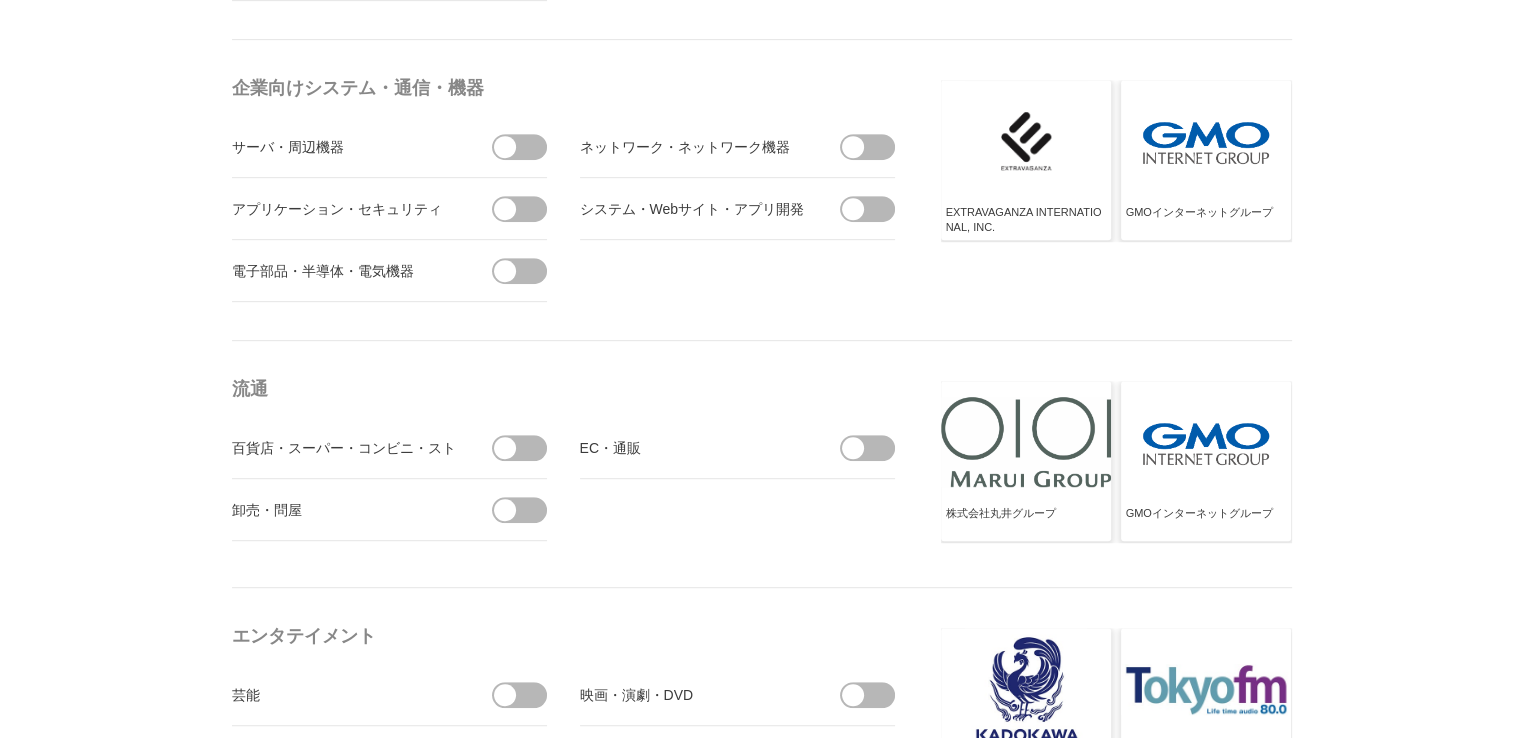 scroll, scrollTop: 1000, scrollLeft: 0, axis: vertical 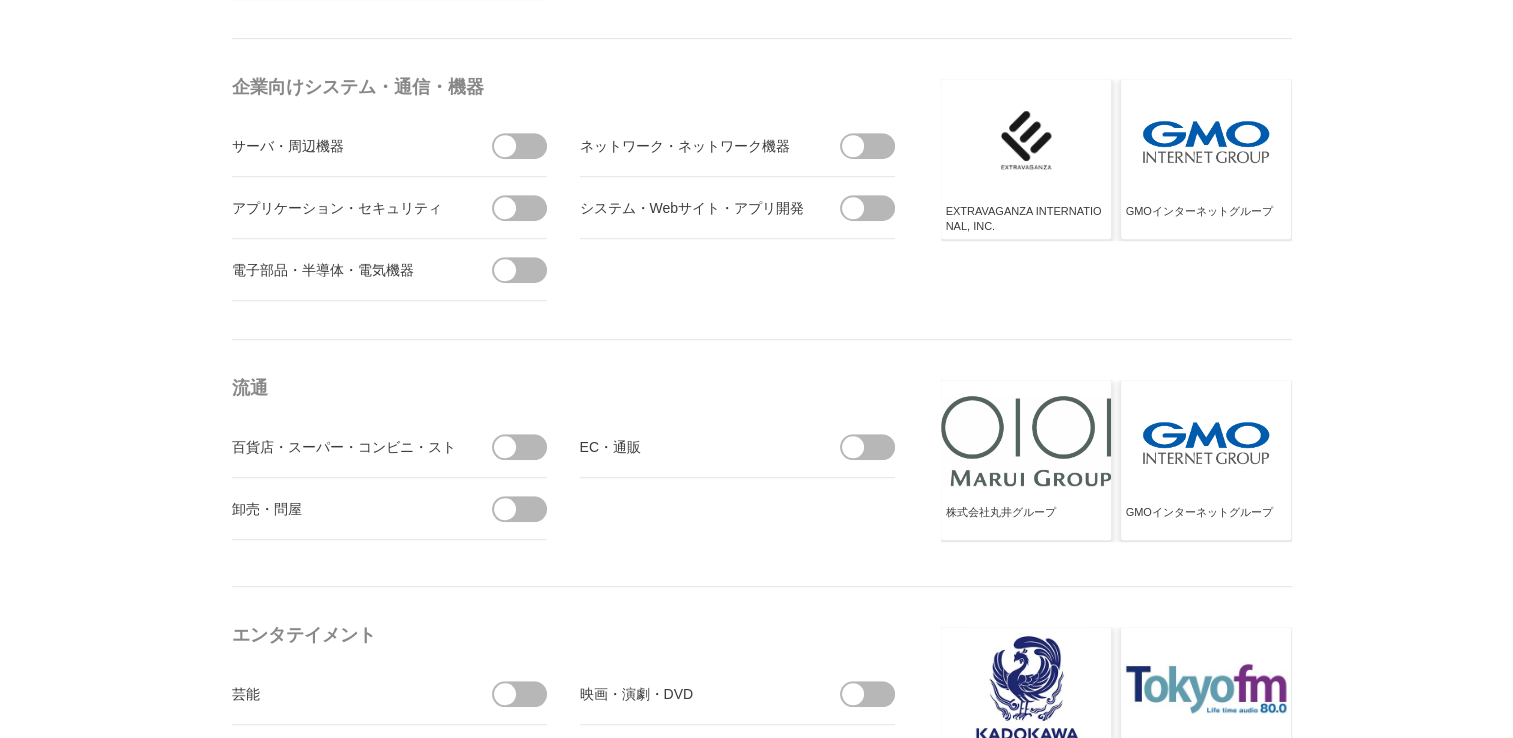 click at bounding box center [874, 447] 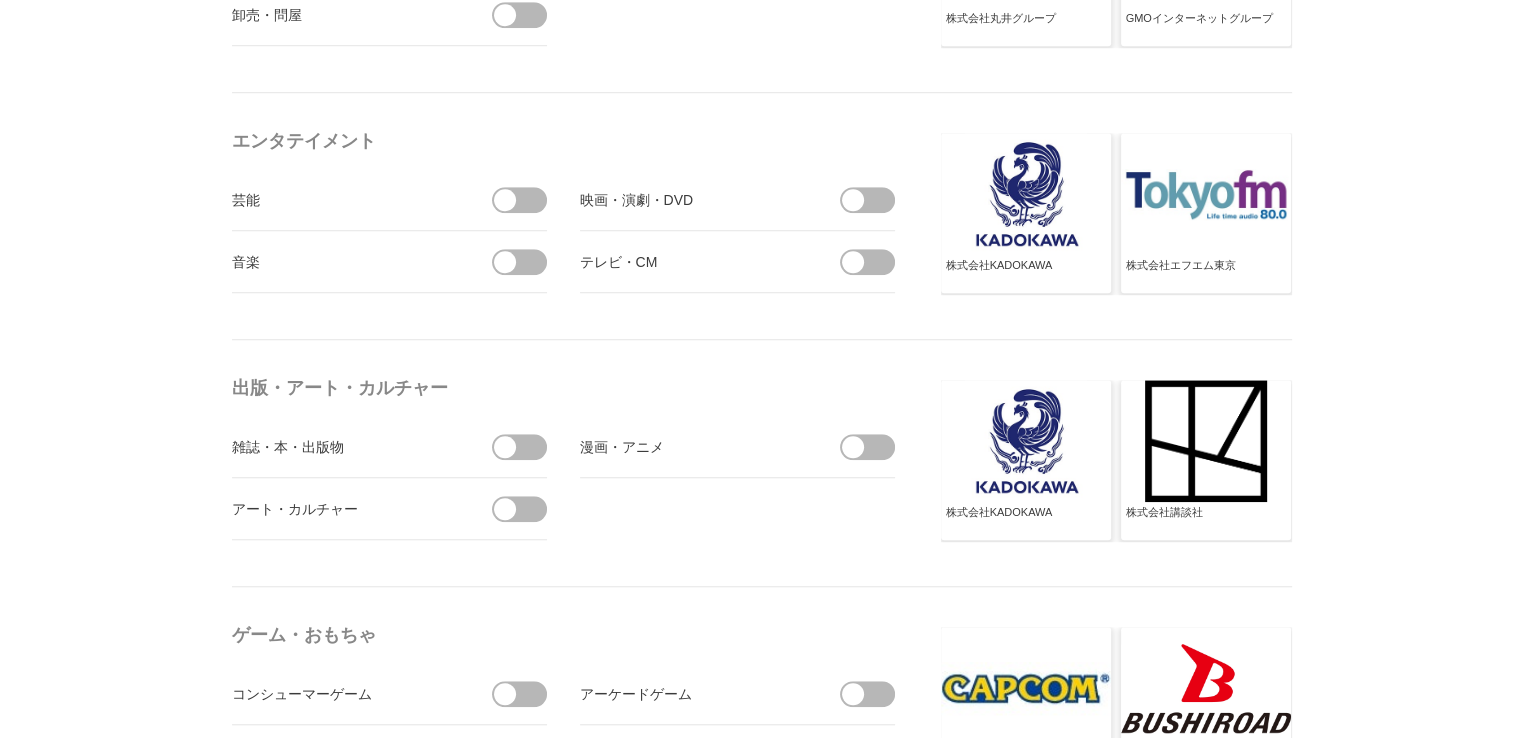 scroll, scrollTop: 1500, scrollLeft: 0, axis: vertical 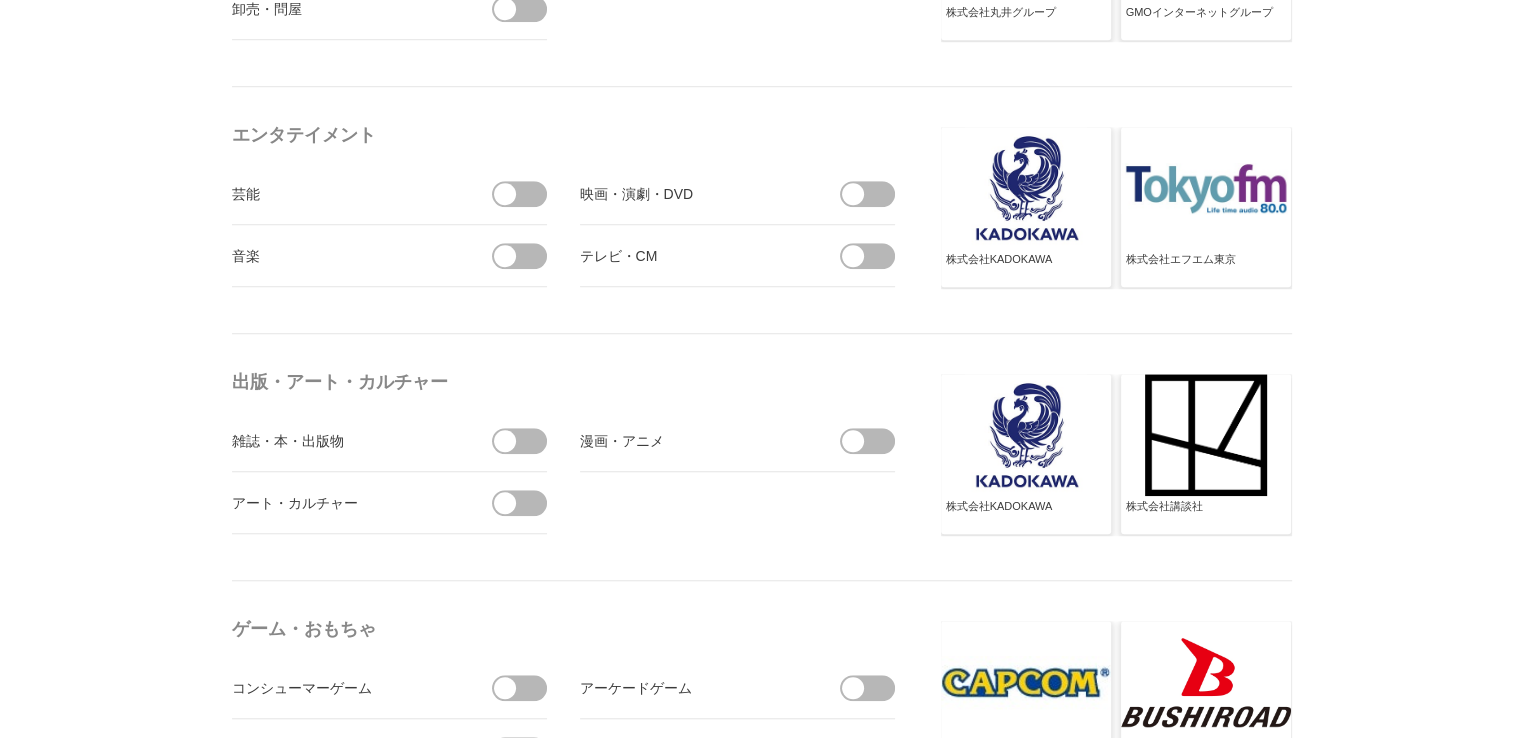click at bounding box center (505, 503) 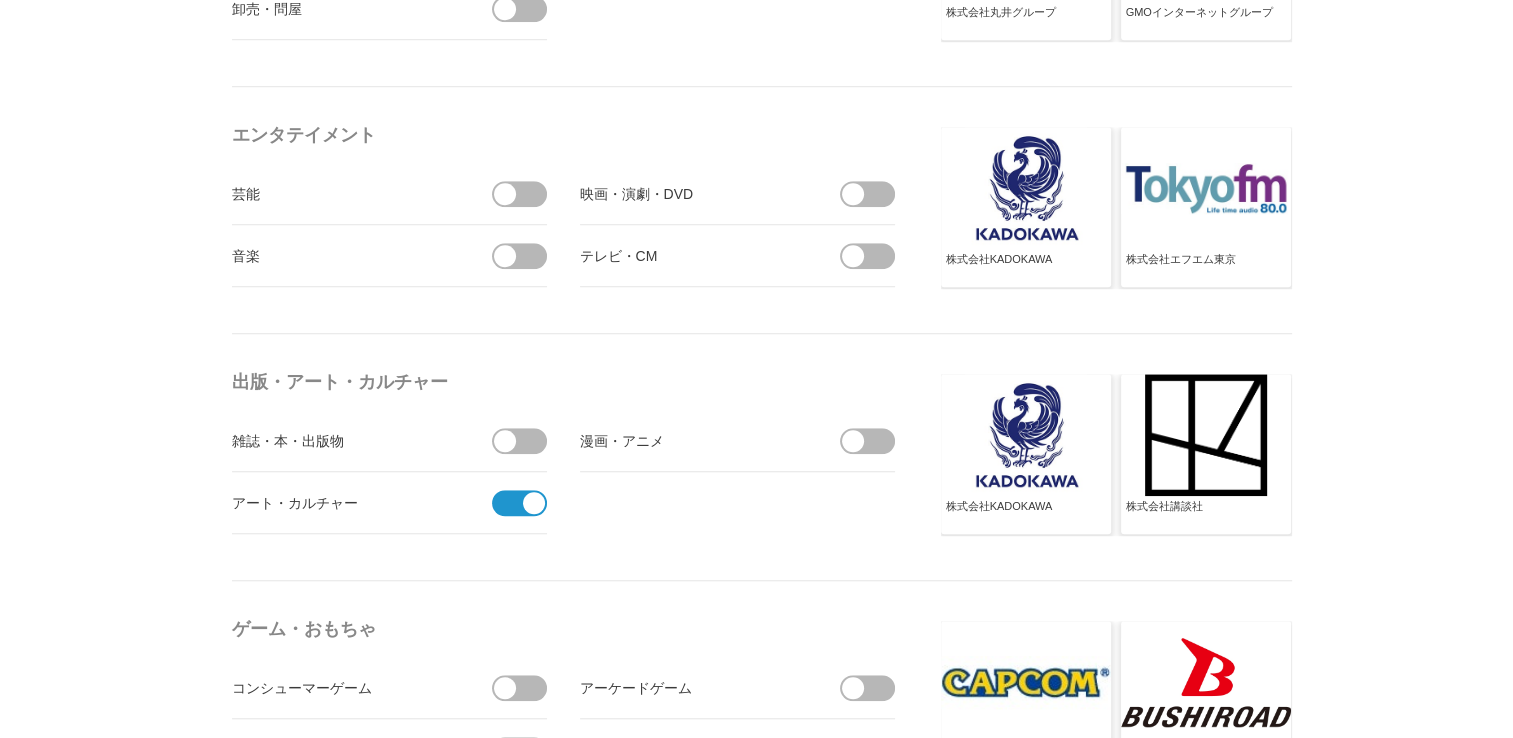 click at bounding box center [513, 503] 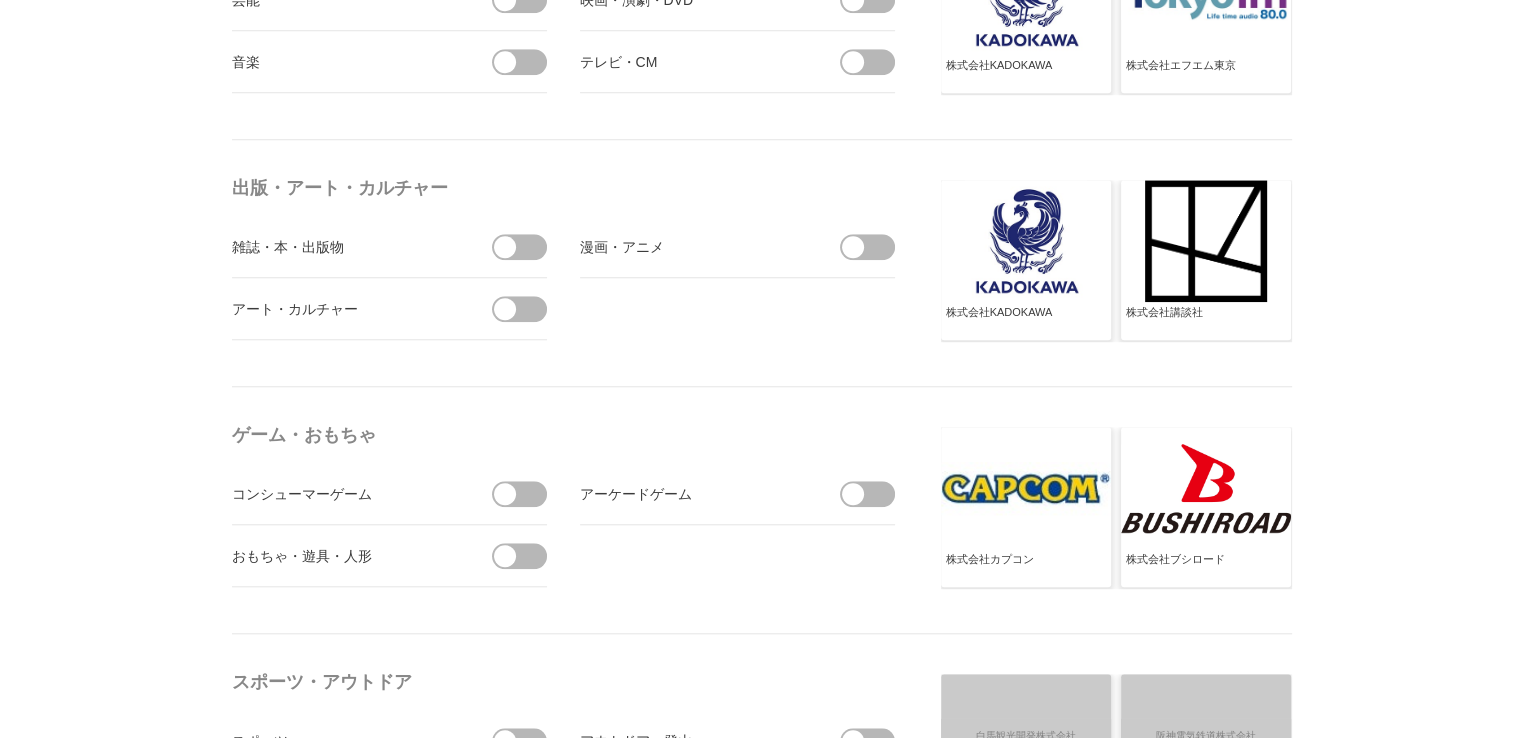 scroll, scrollTop: 1700, scrollLeft: 0, axis: vertical 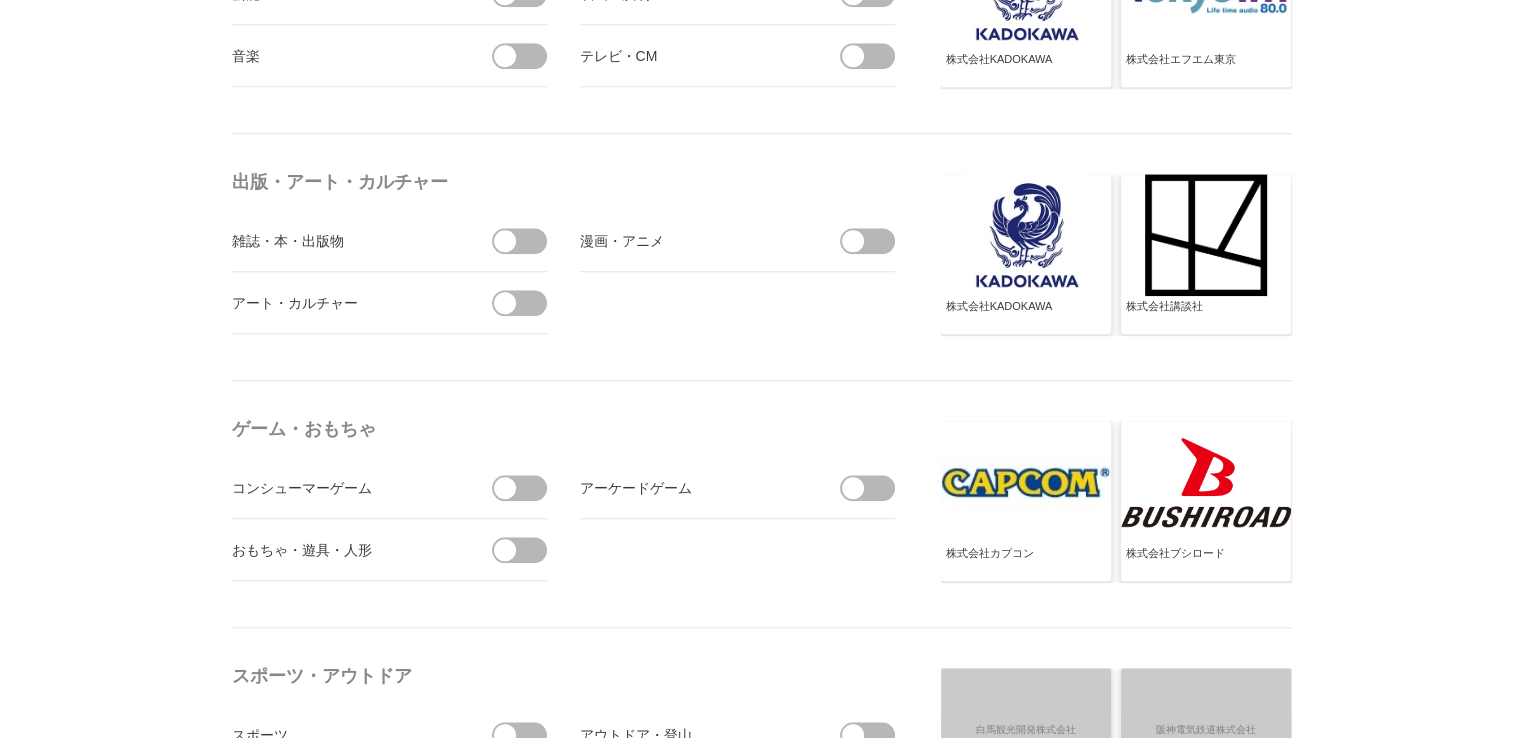 click at bounding box center [526, 550] 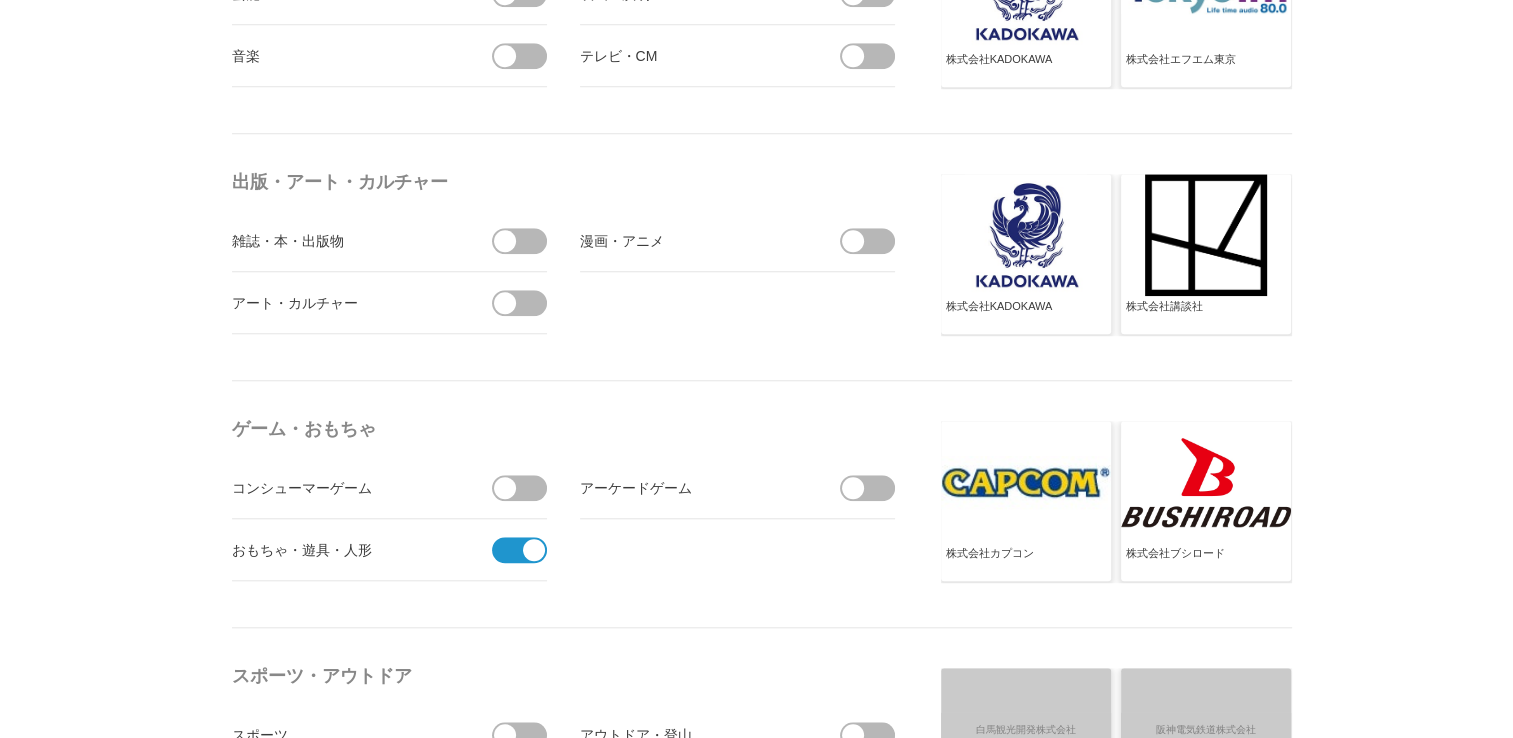 click at bounding box center (526, 488) 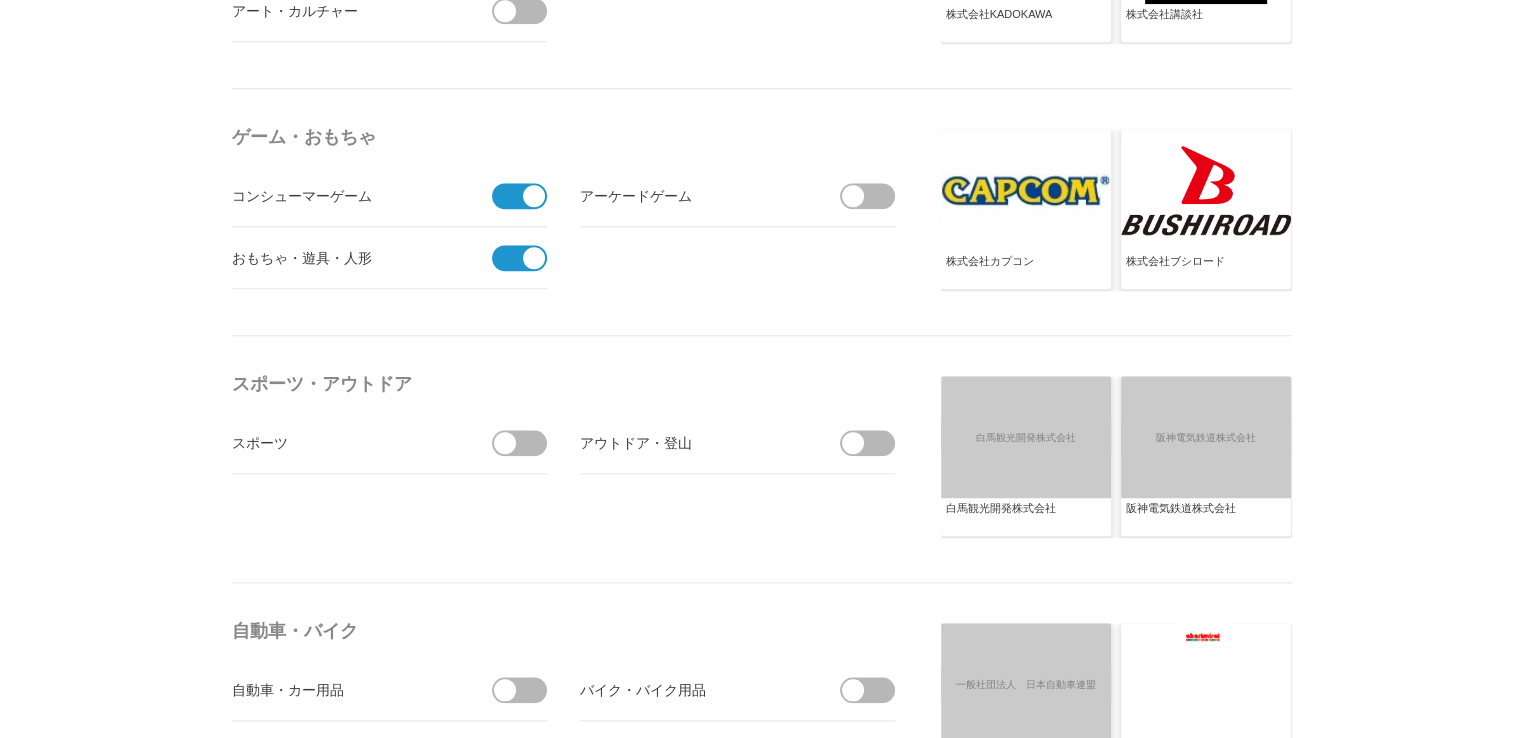 scroll, scrollTop: 2000, scrollLeft: 0, axis: vertical 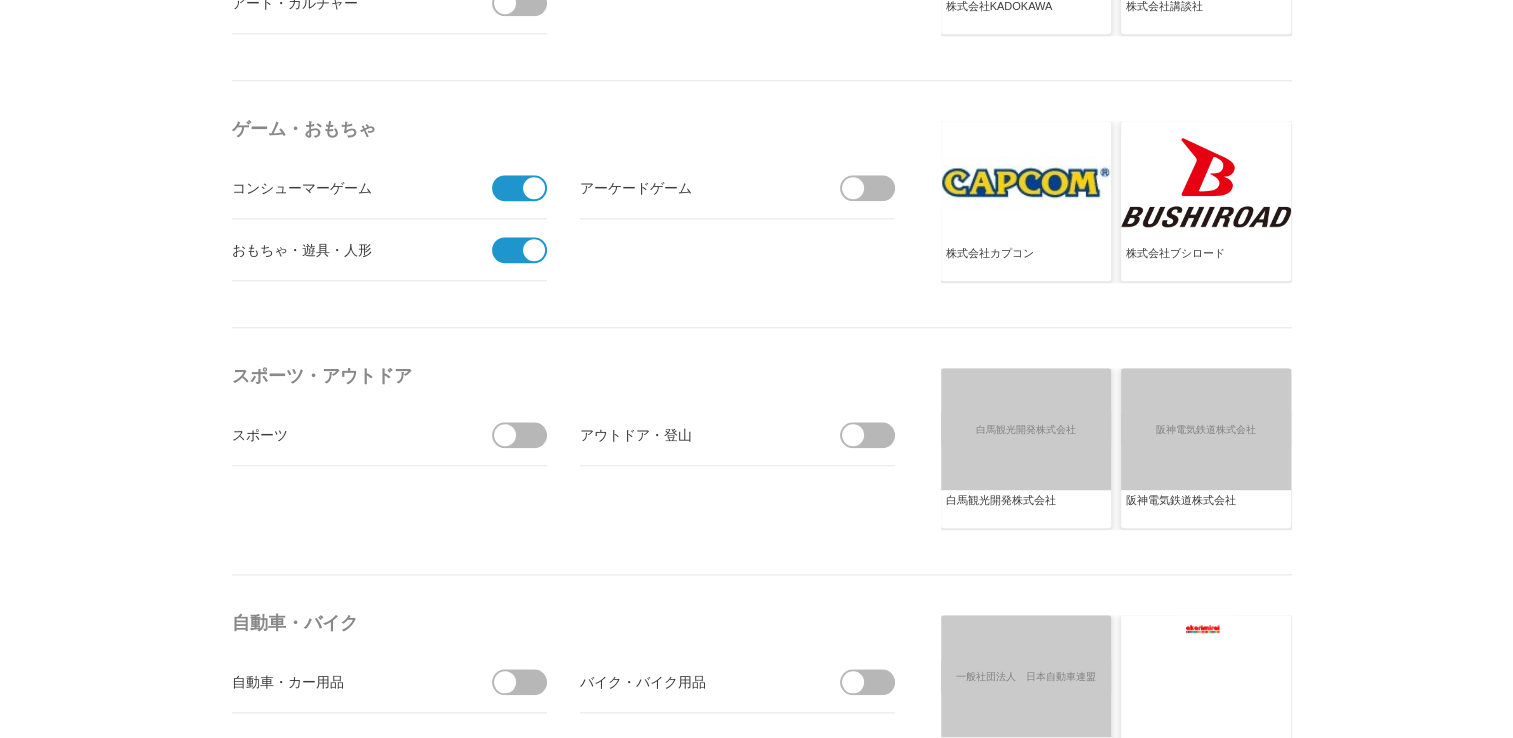 click at bounding box center [526, 682] 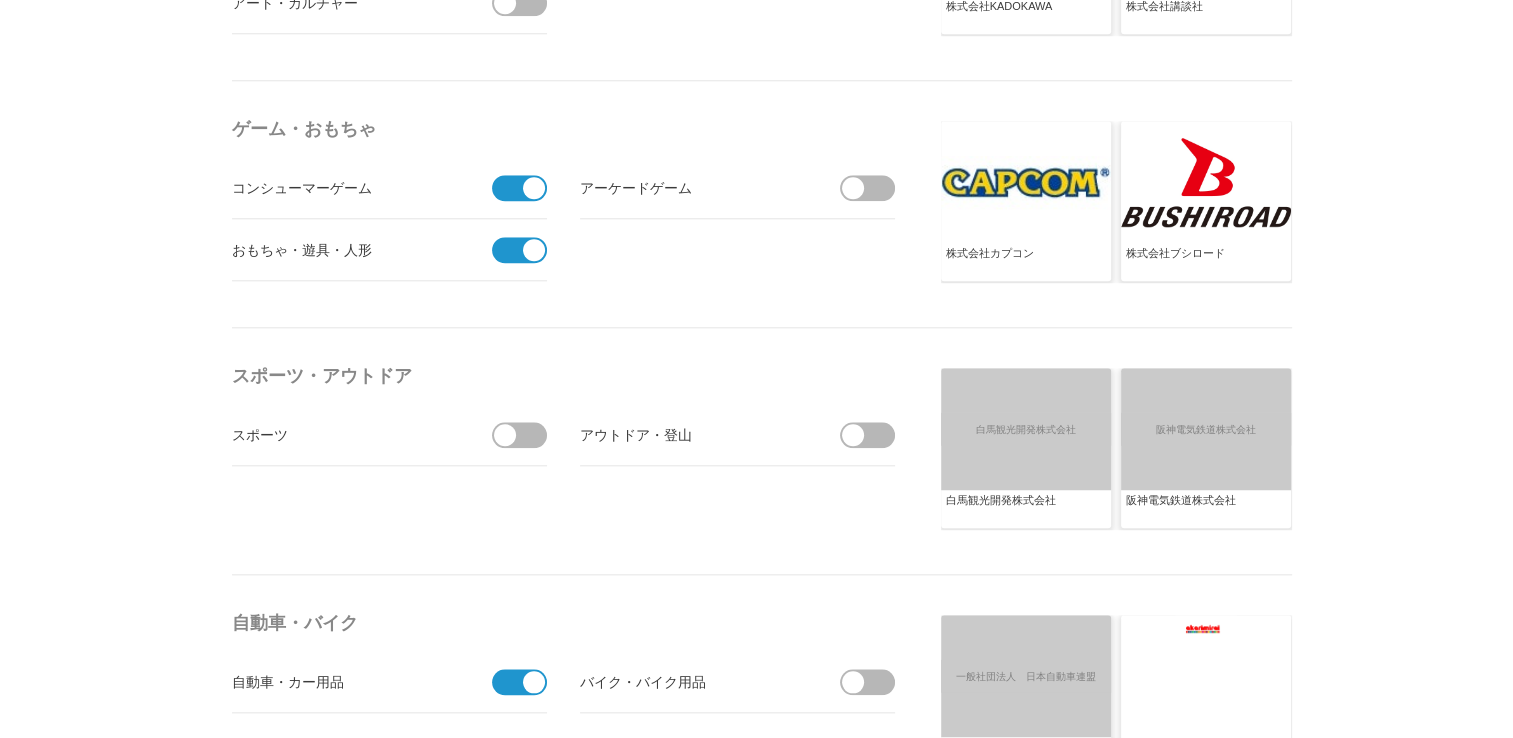 click at bounding box center [853, 682] 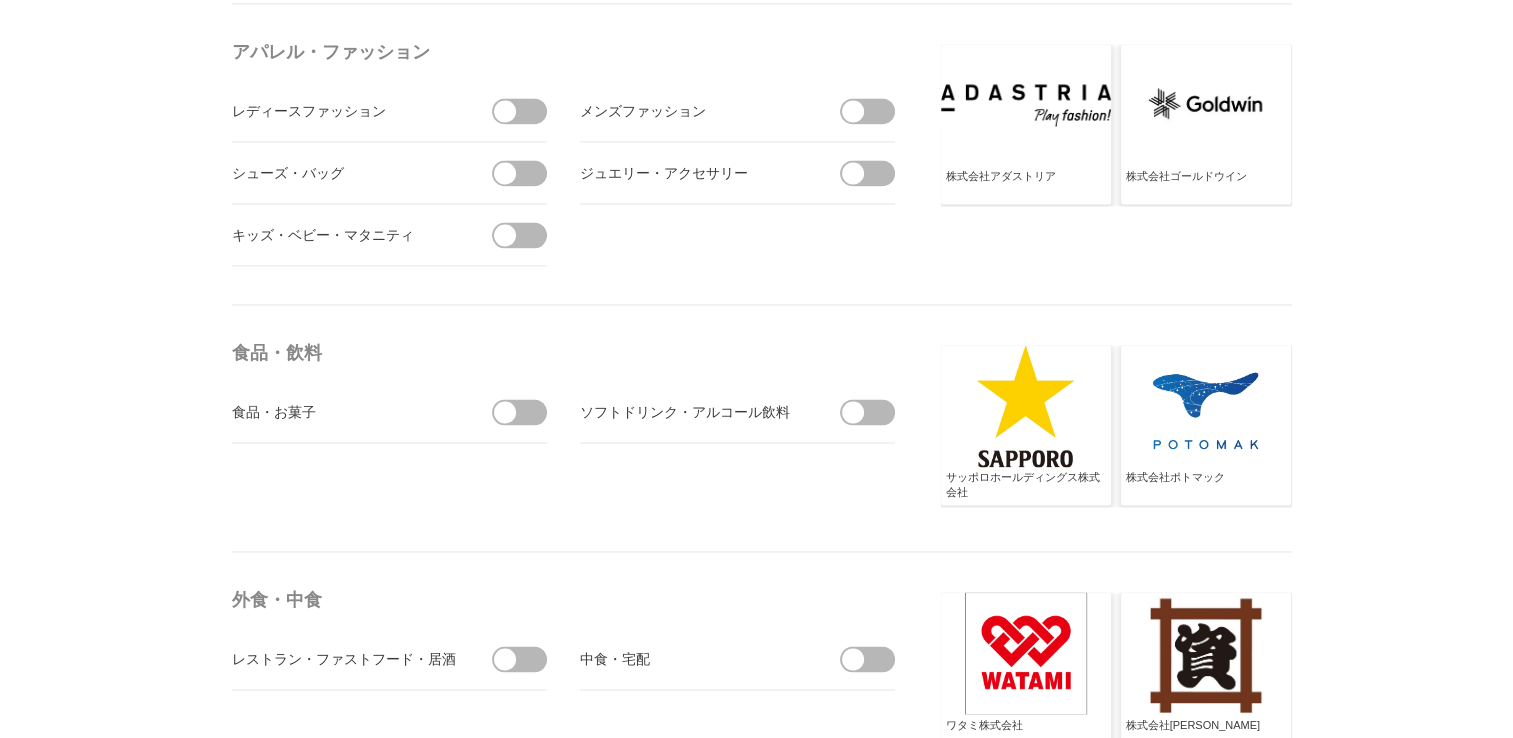 scroll, scrollTop: 3100, scrollLeft: 0, axis: vertical 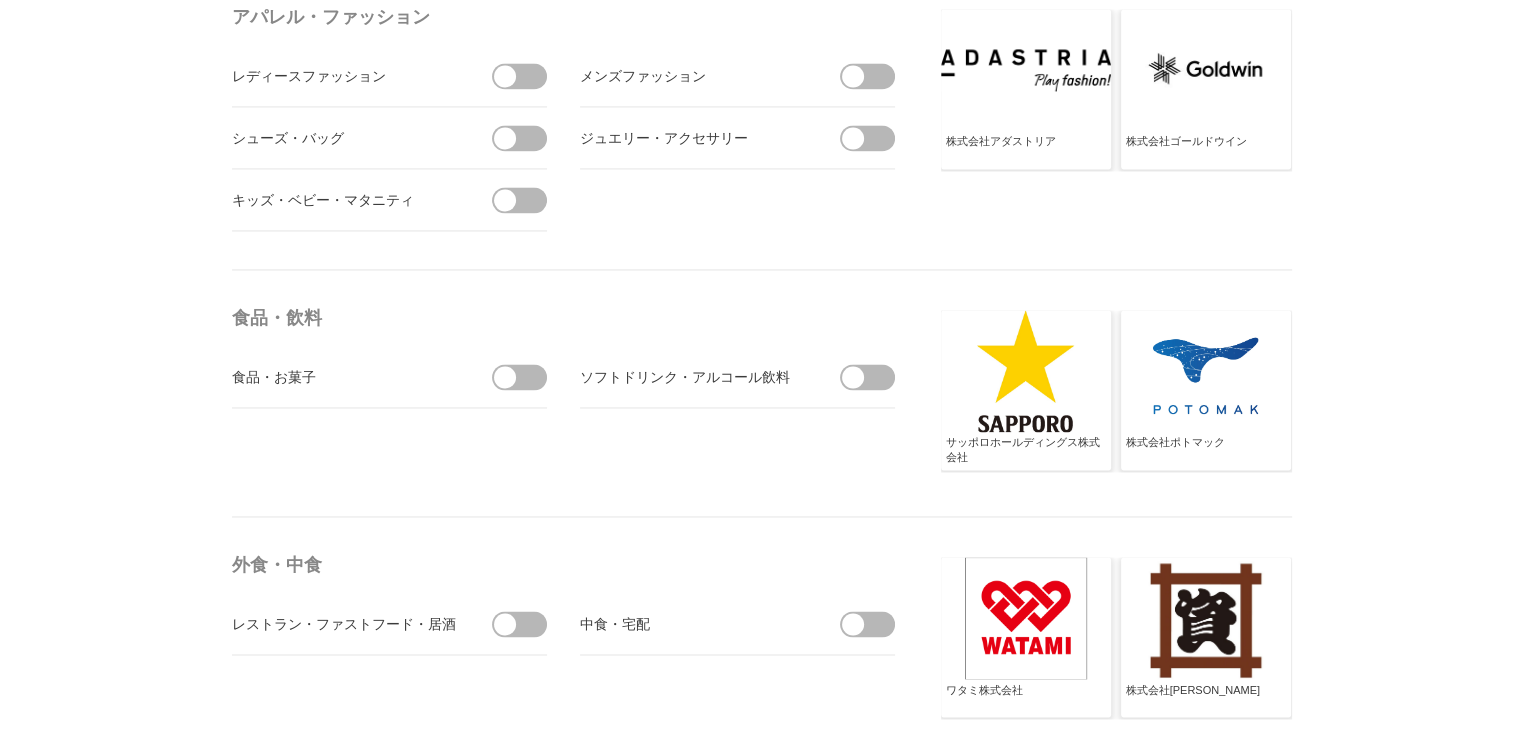 click on "ソフトドリンク・アルコール飲料" at bounding box center (737, 377) 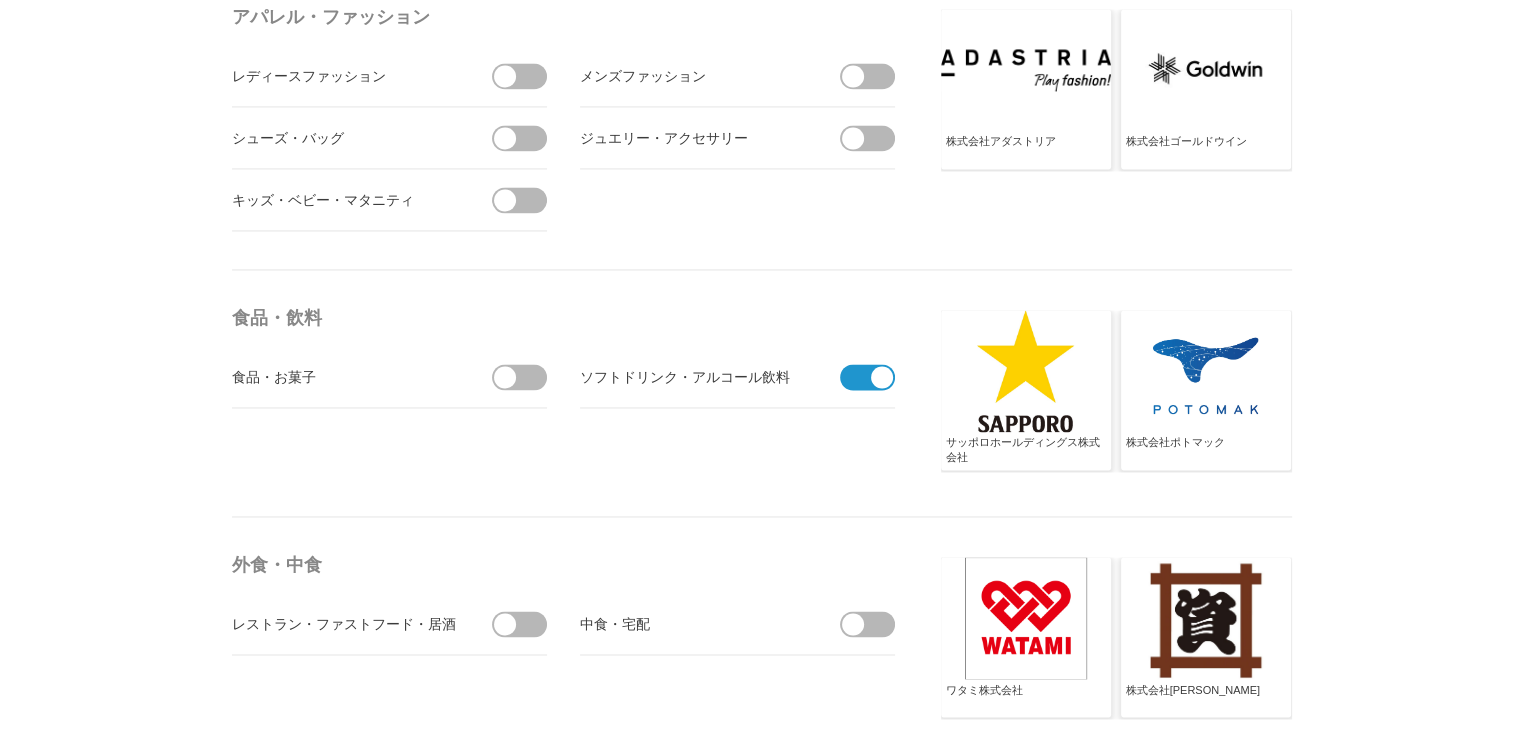 click at bounding box center [526, 377] 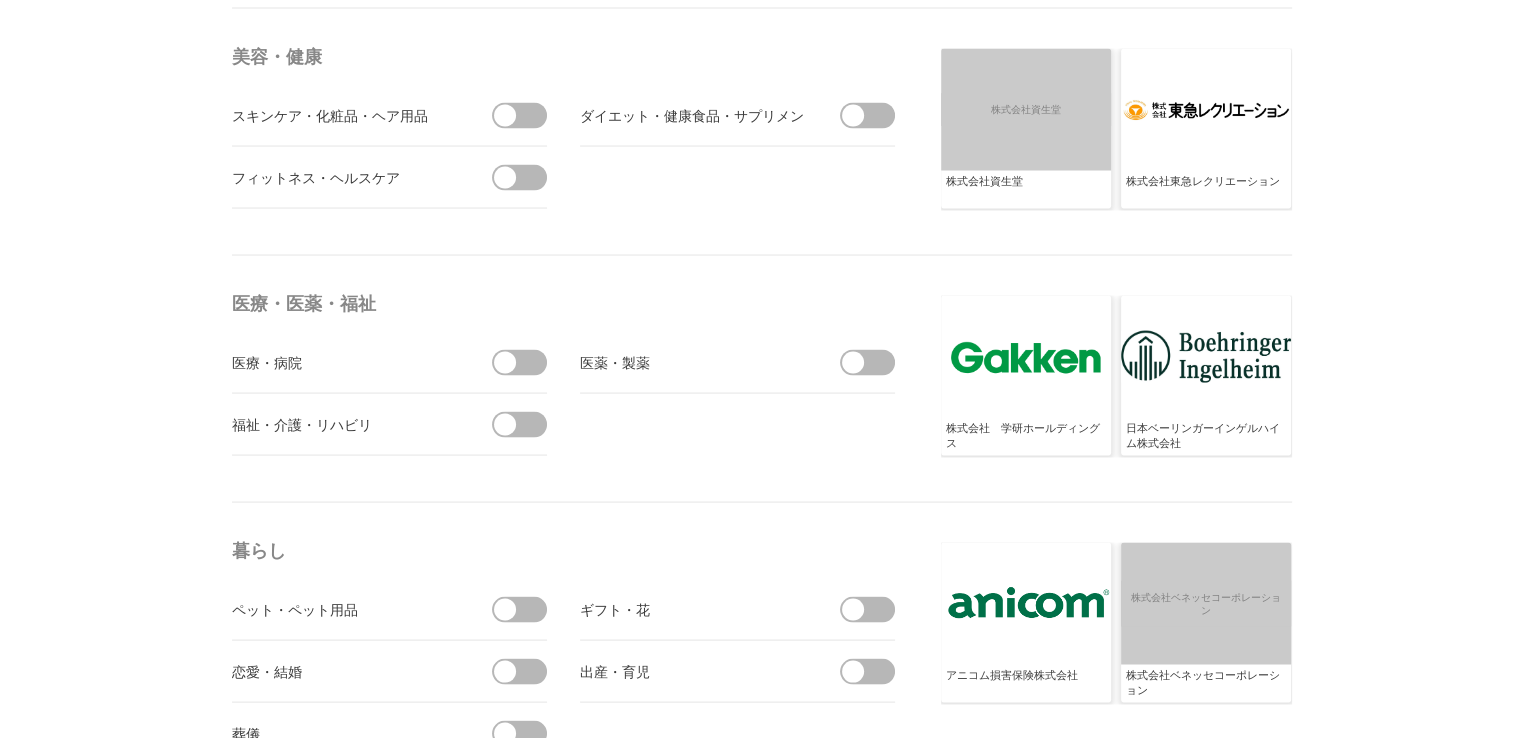 scroll, scrollTop: 3900, scrollLeft: 0, axis: vertical 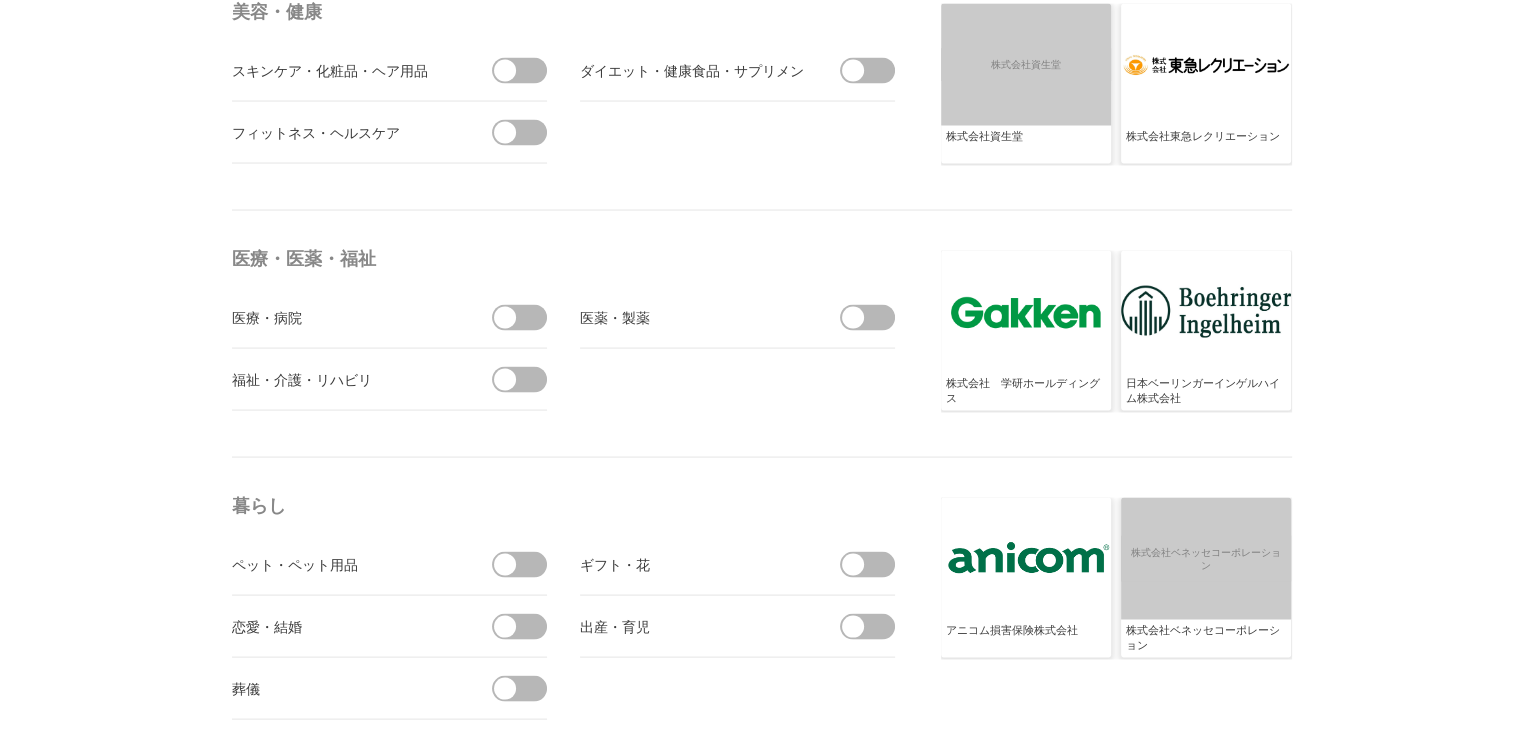 click at bounding box center (526, 565) 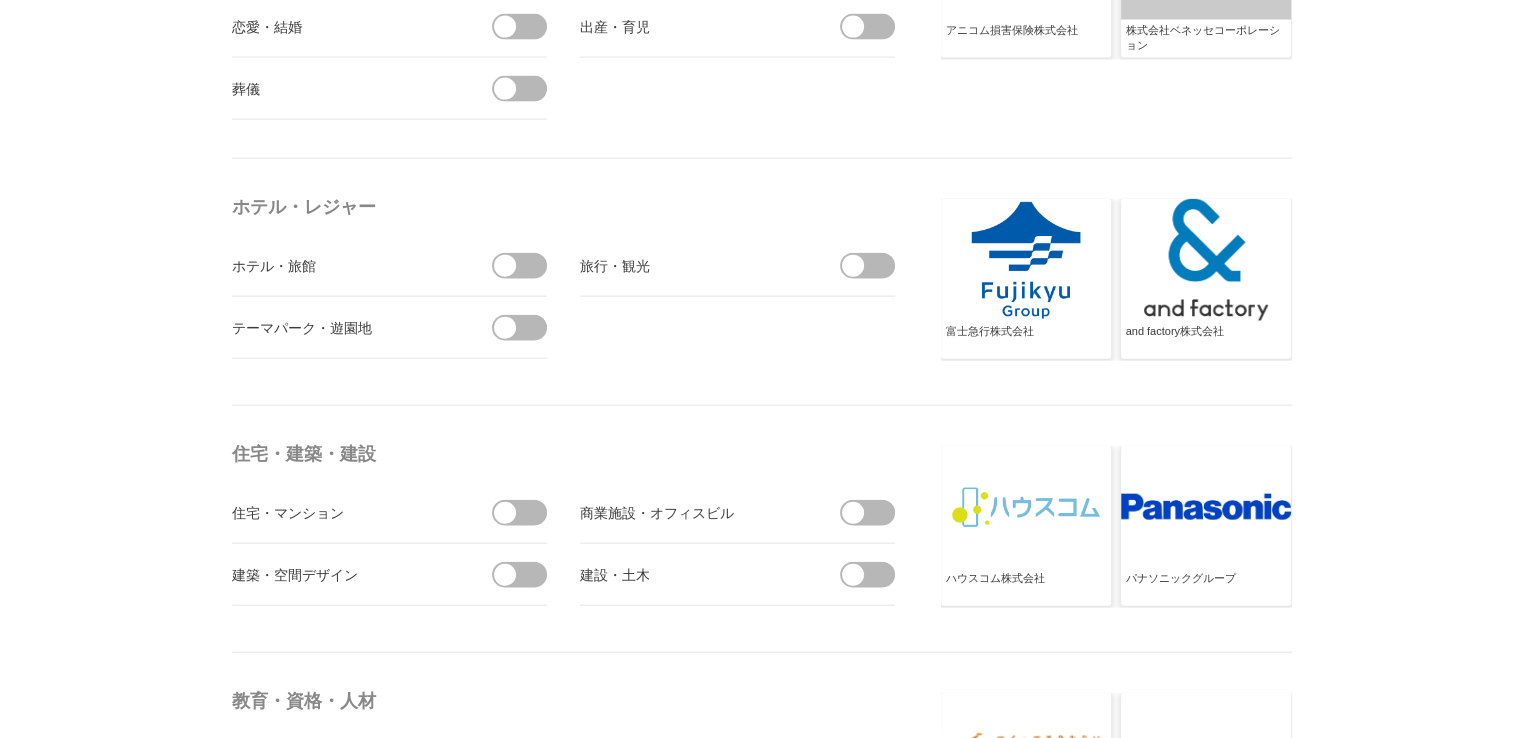 scroll, scrollTop: 4600, scrollLeft: 0, axis: vertical 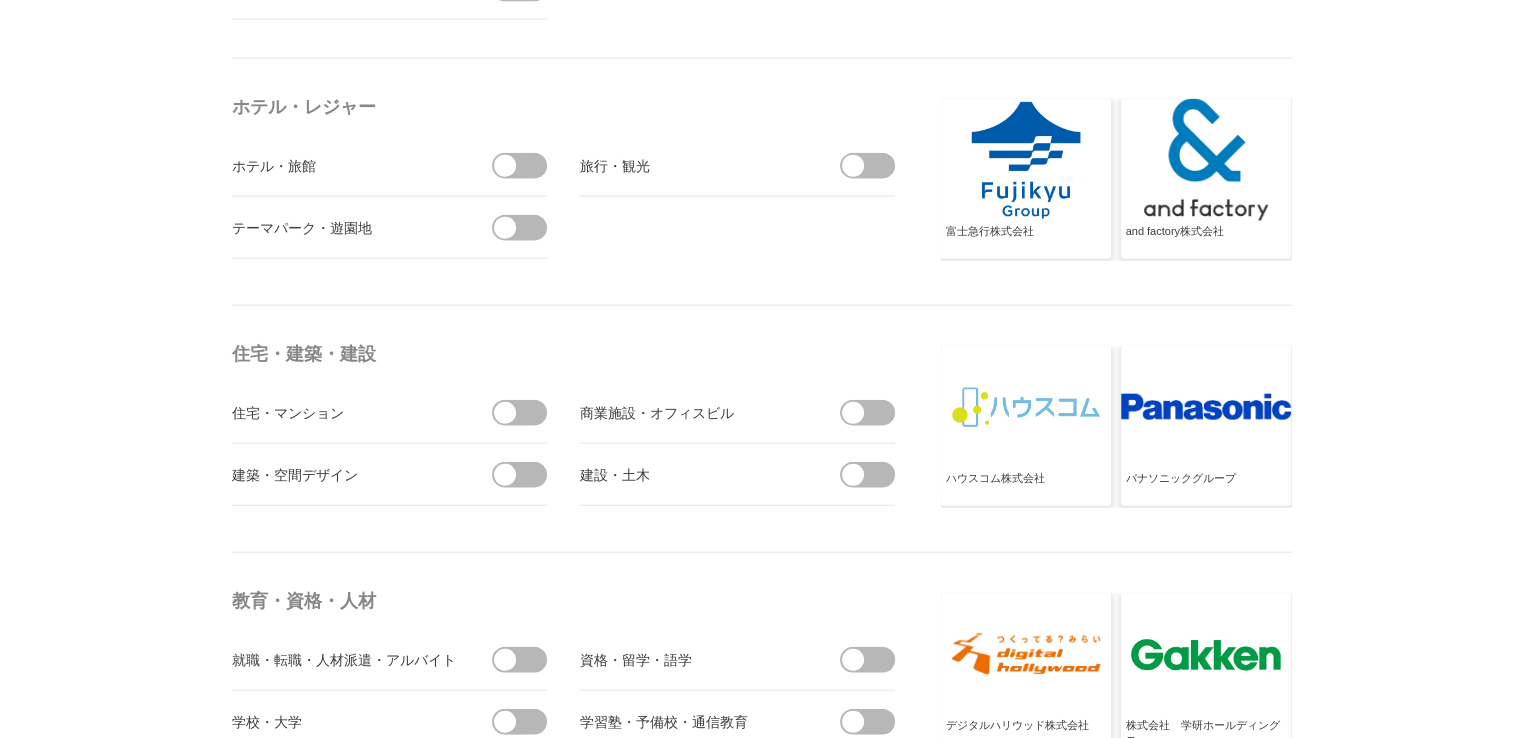 click at bounding box center (526, 660) 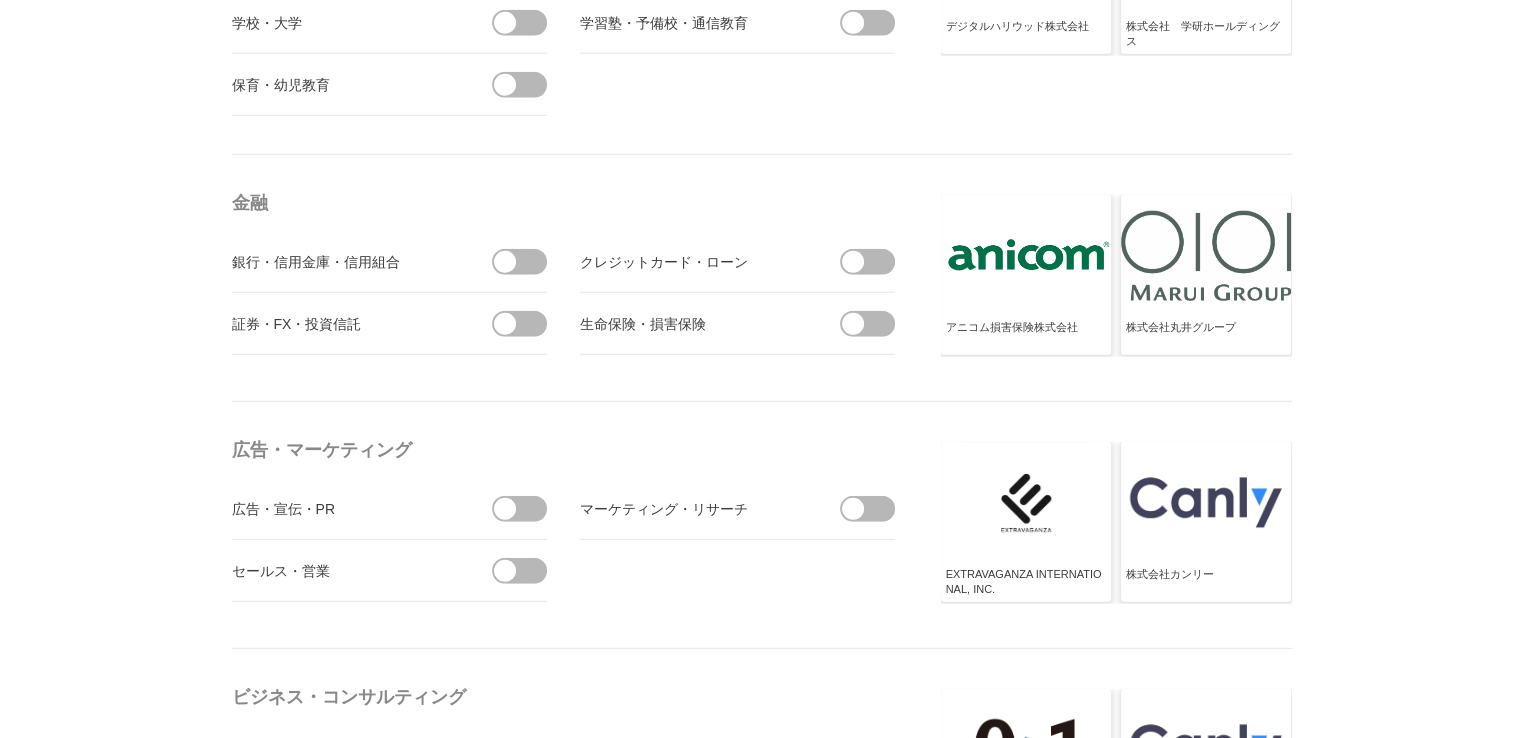 scroll, scrollTop: 5300, scrollLeft: 0, axis: vertical 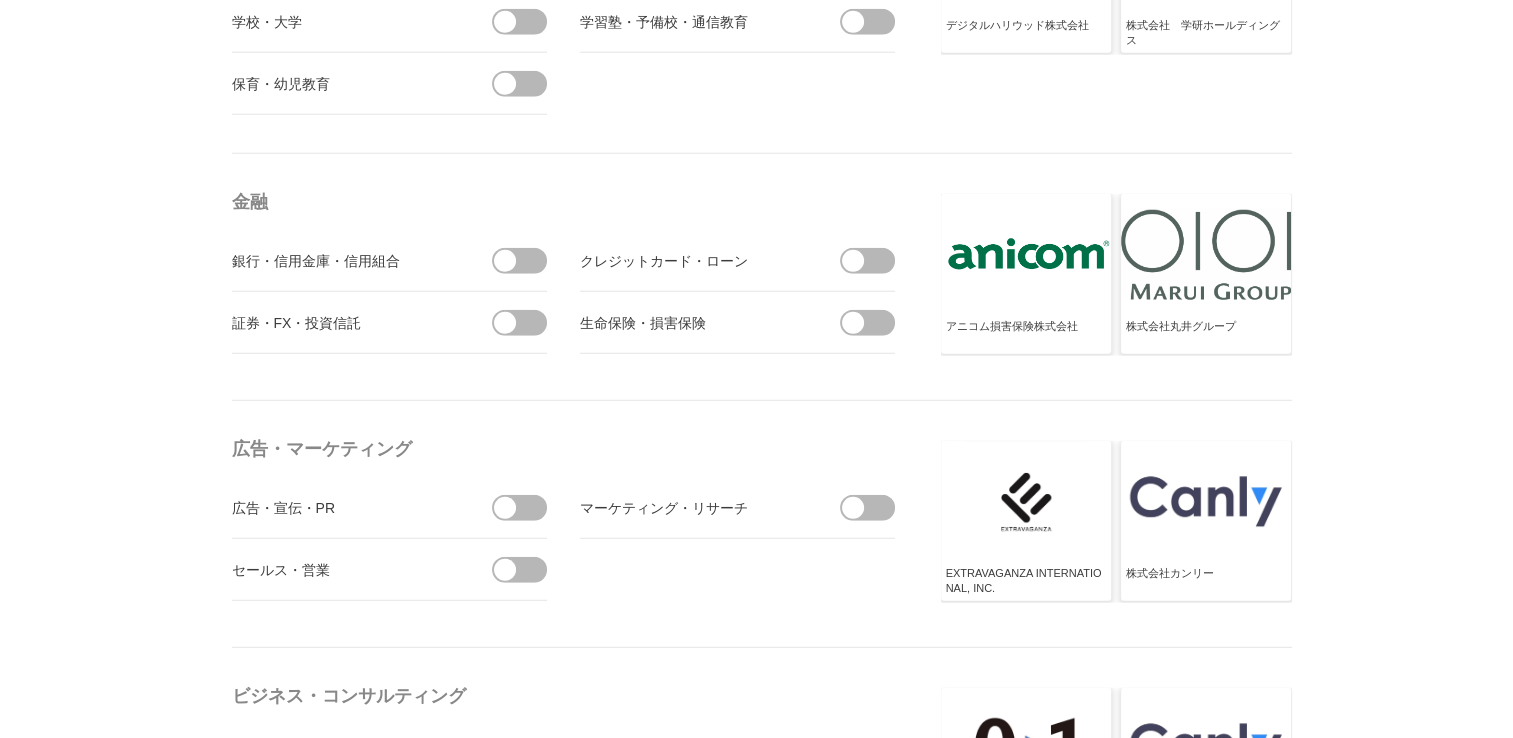 click at bounding box center (874, 508) 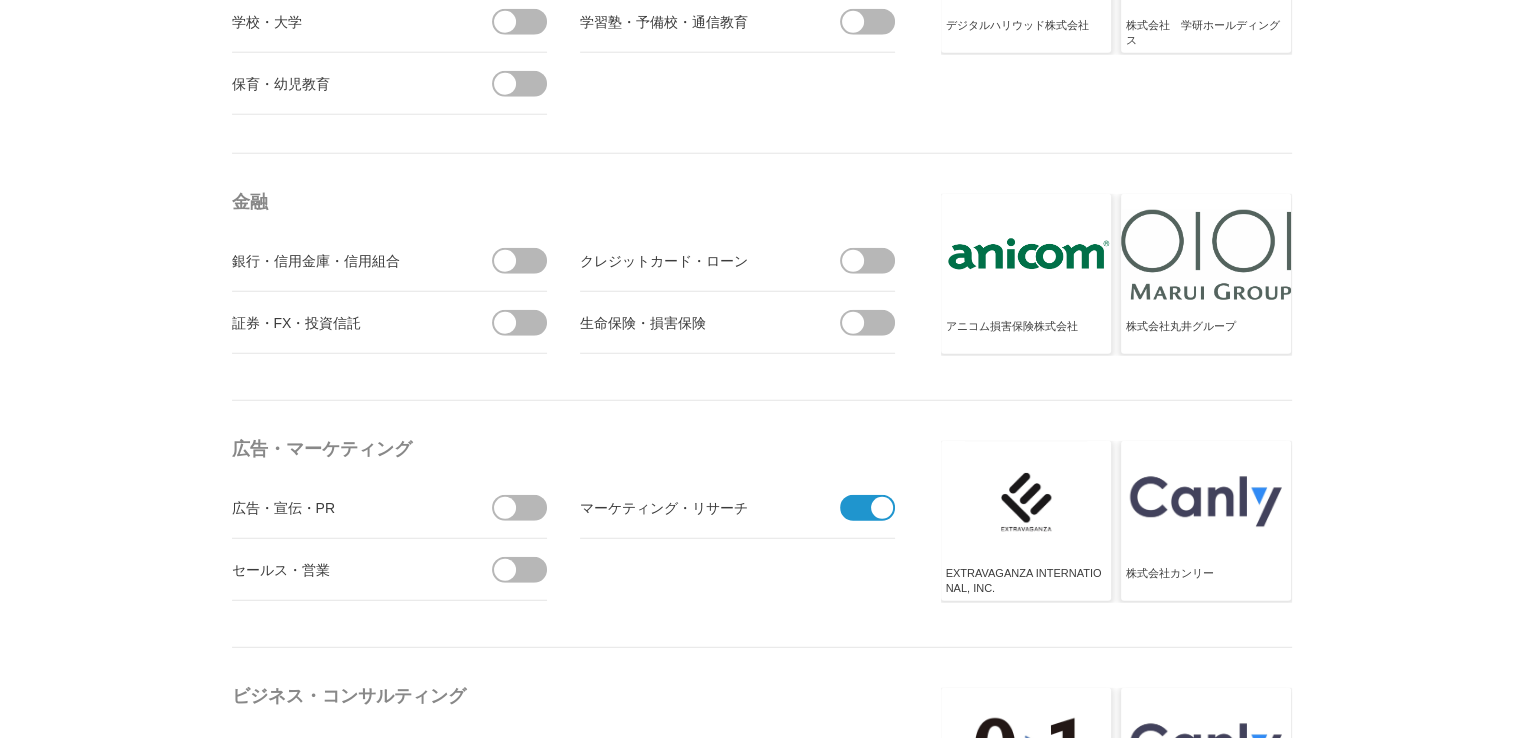 click at bounding box center (526, 570) 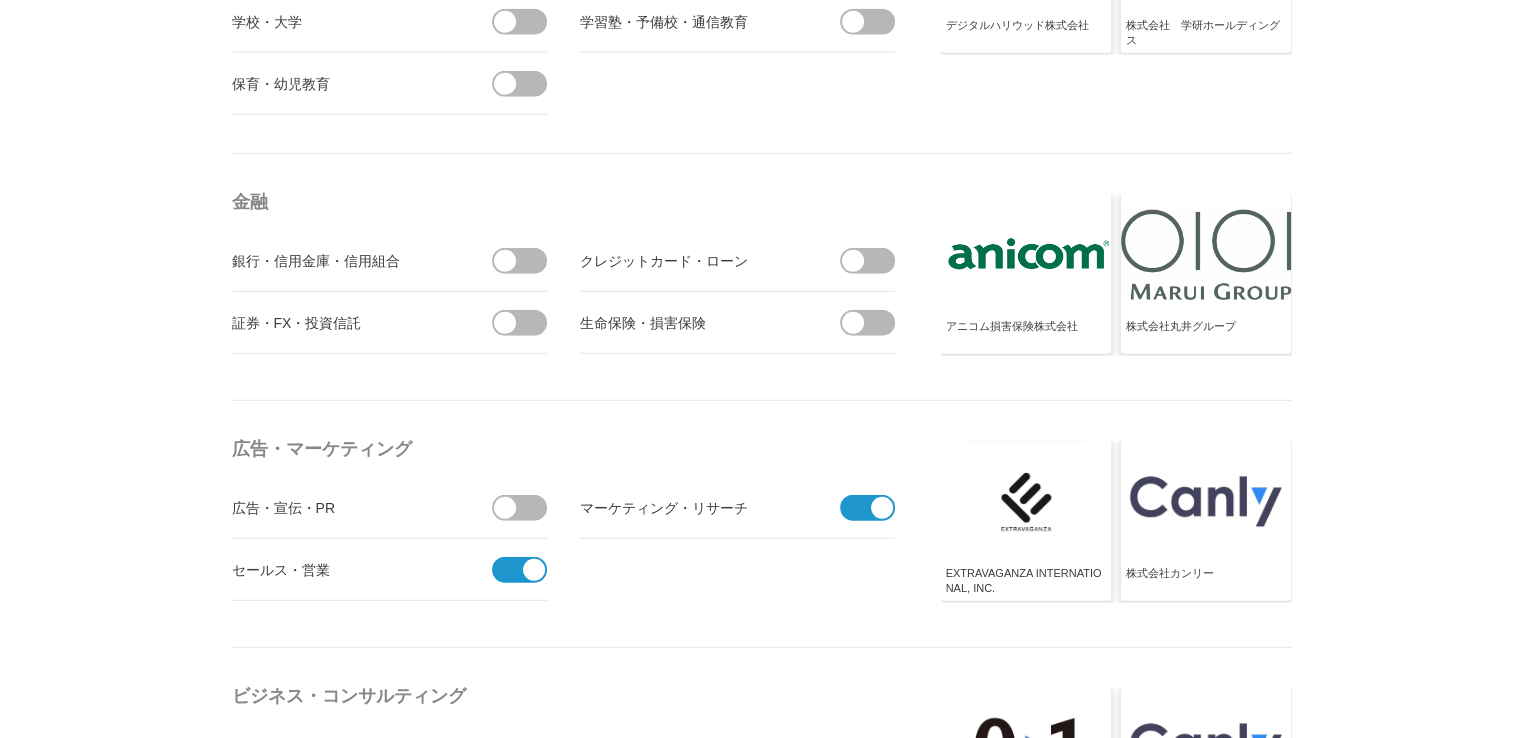 click at bounding box center (526, 508) 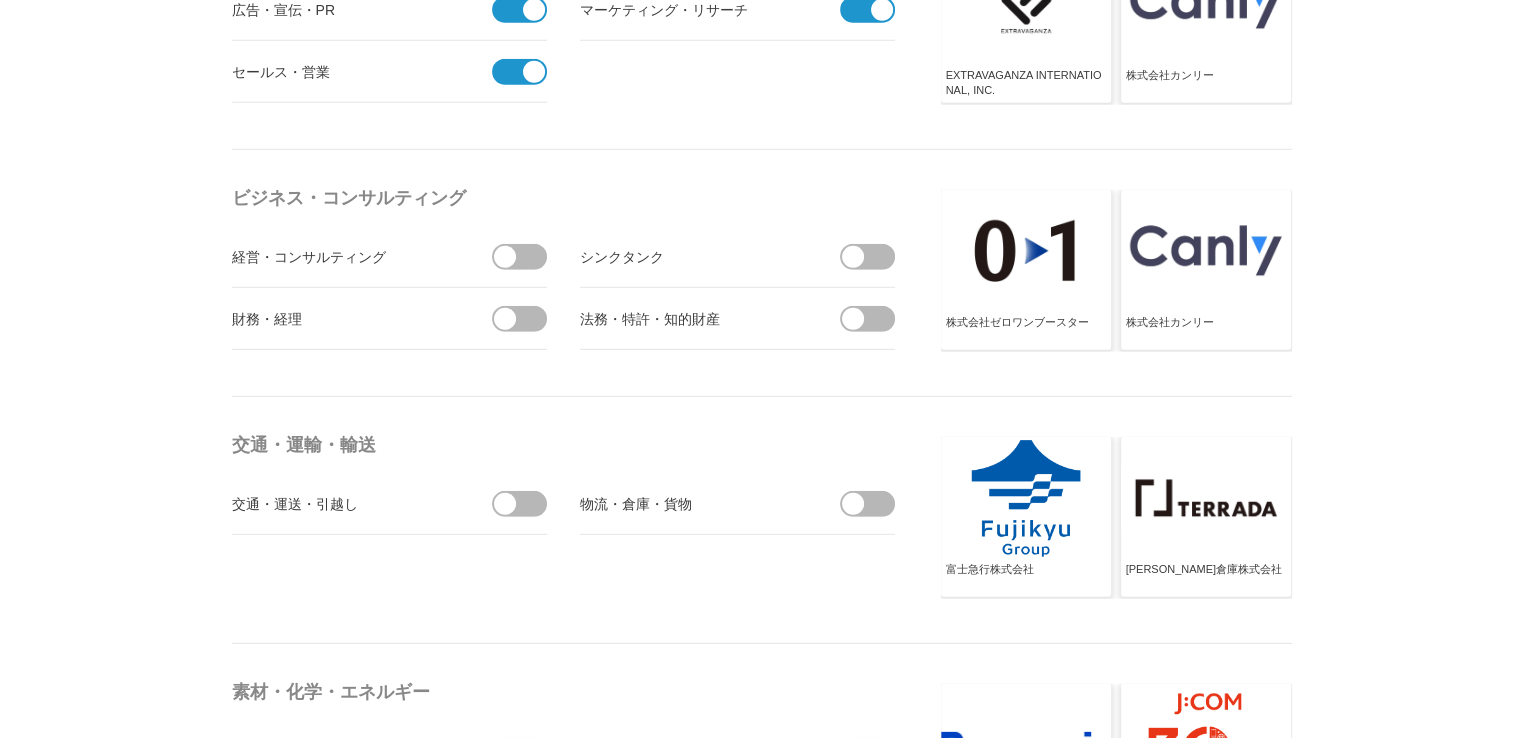scroll, scrollTop: 5800, scrollLeft: 0, axis: vertical 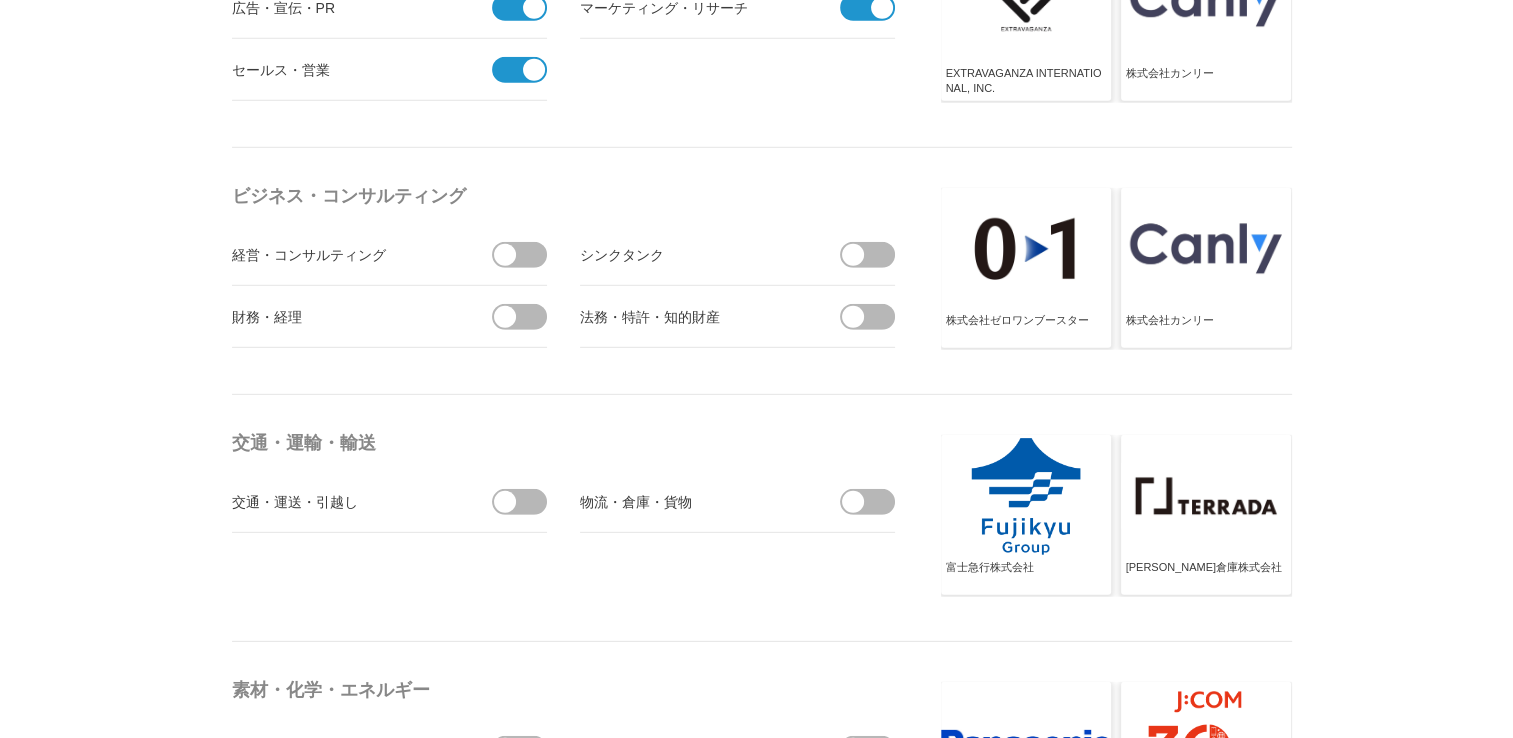 click at bounding box center (526, 502) 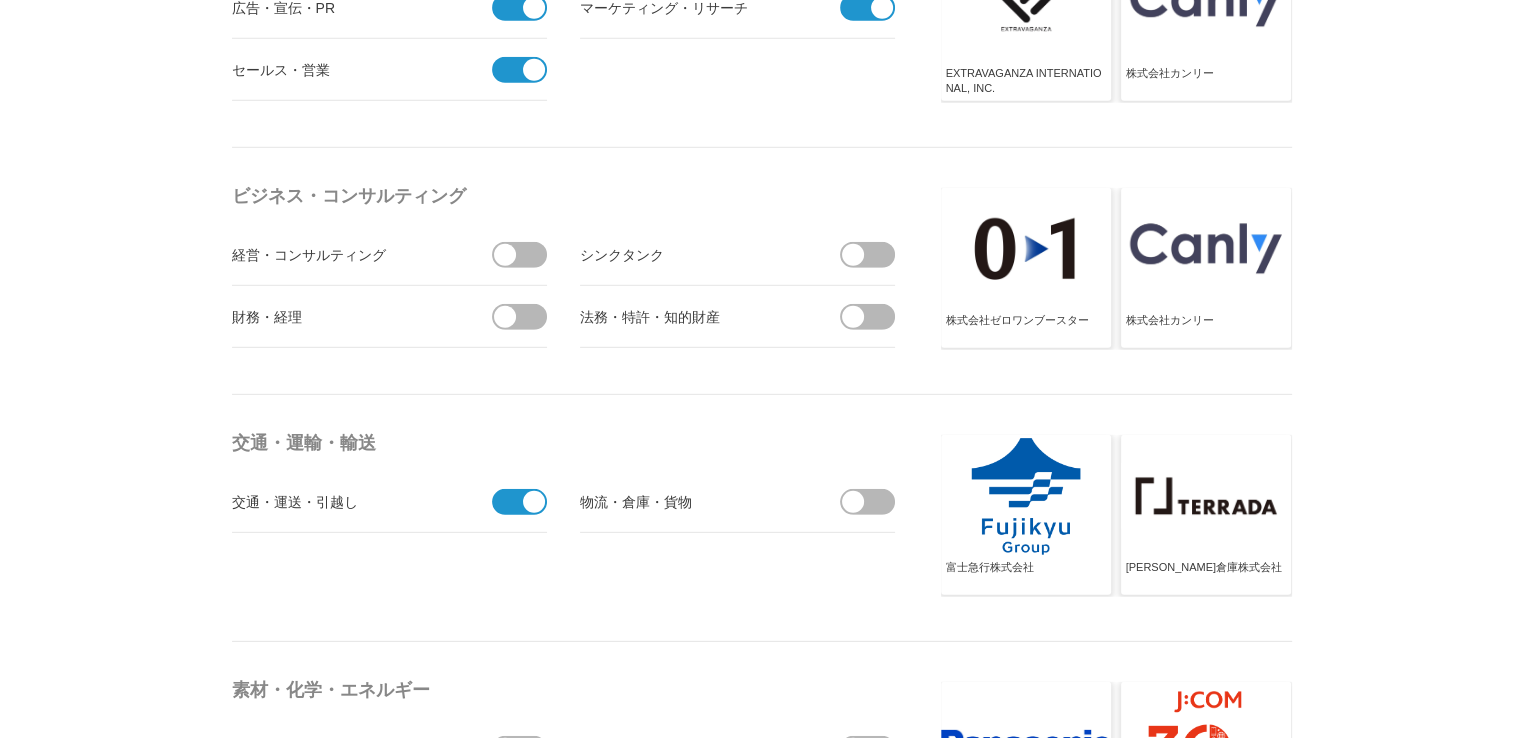 click at bounding box center [853, 502] 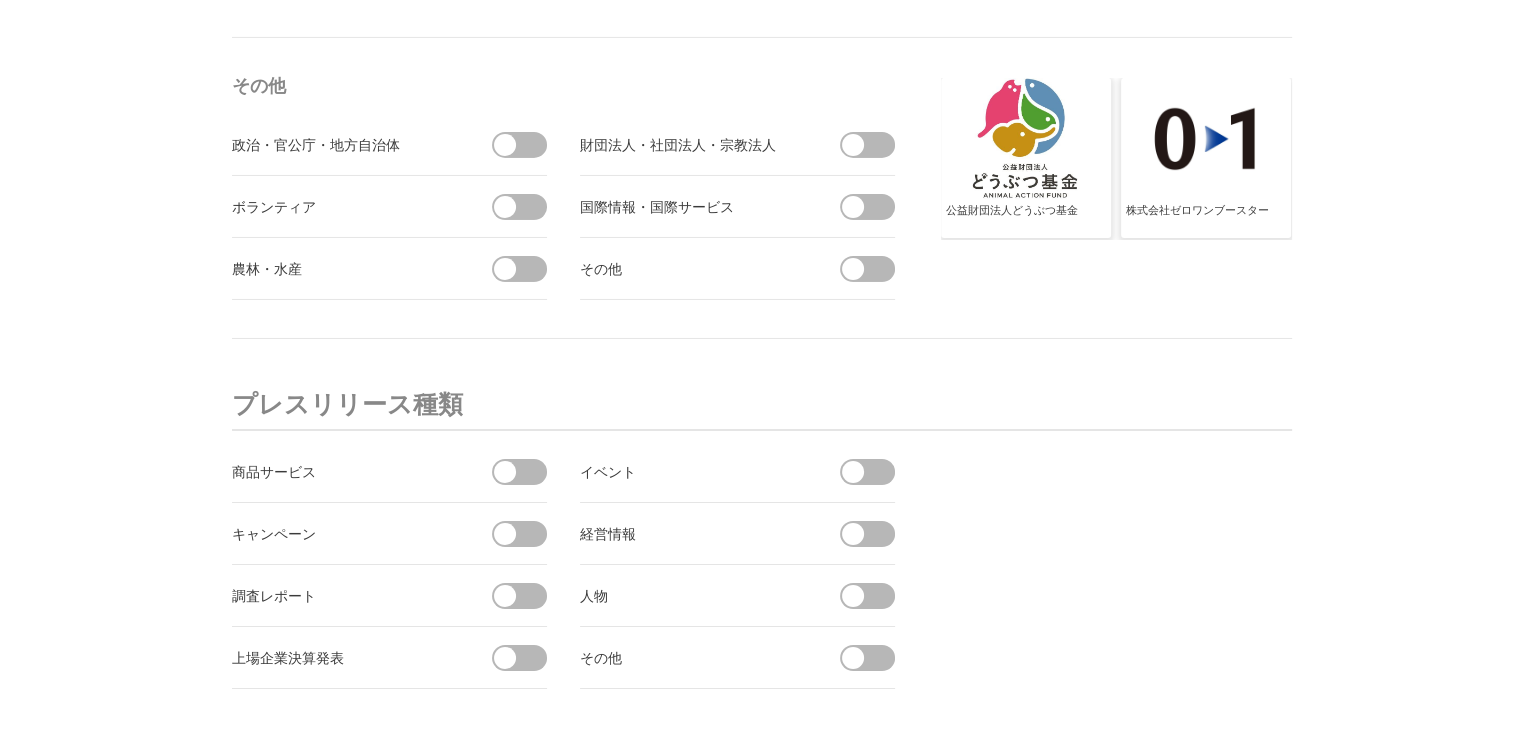 scroll, scrollTop: 6900, scrollLeft: 0, axis: vertical 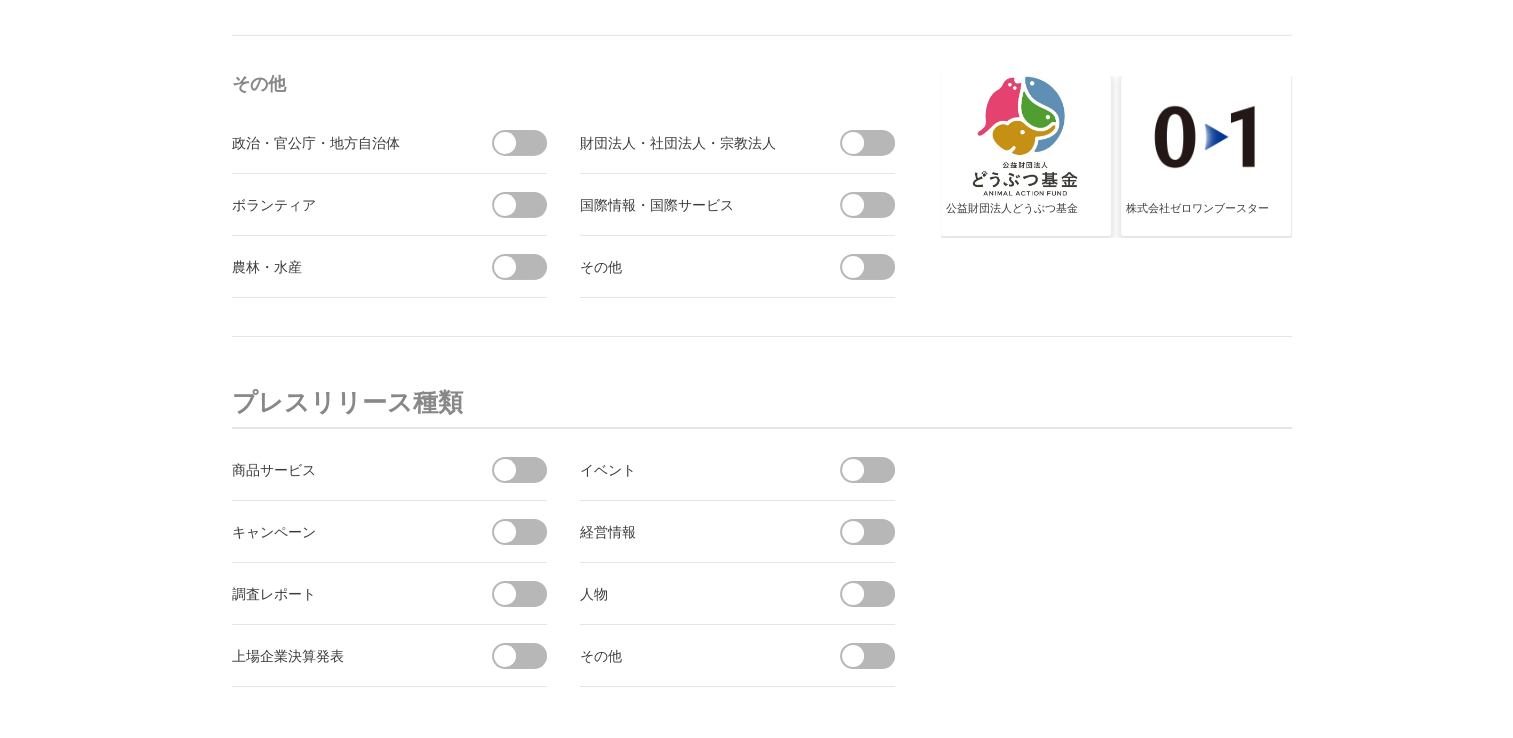 click at bounding box center [526, 470] 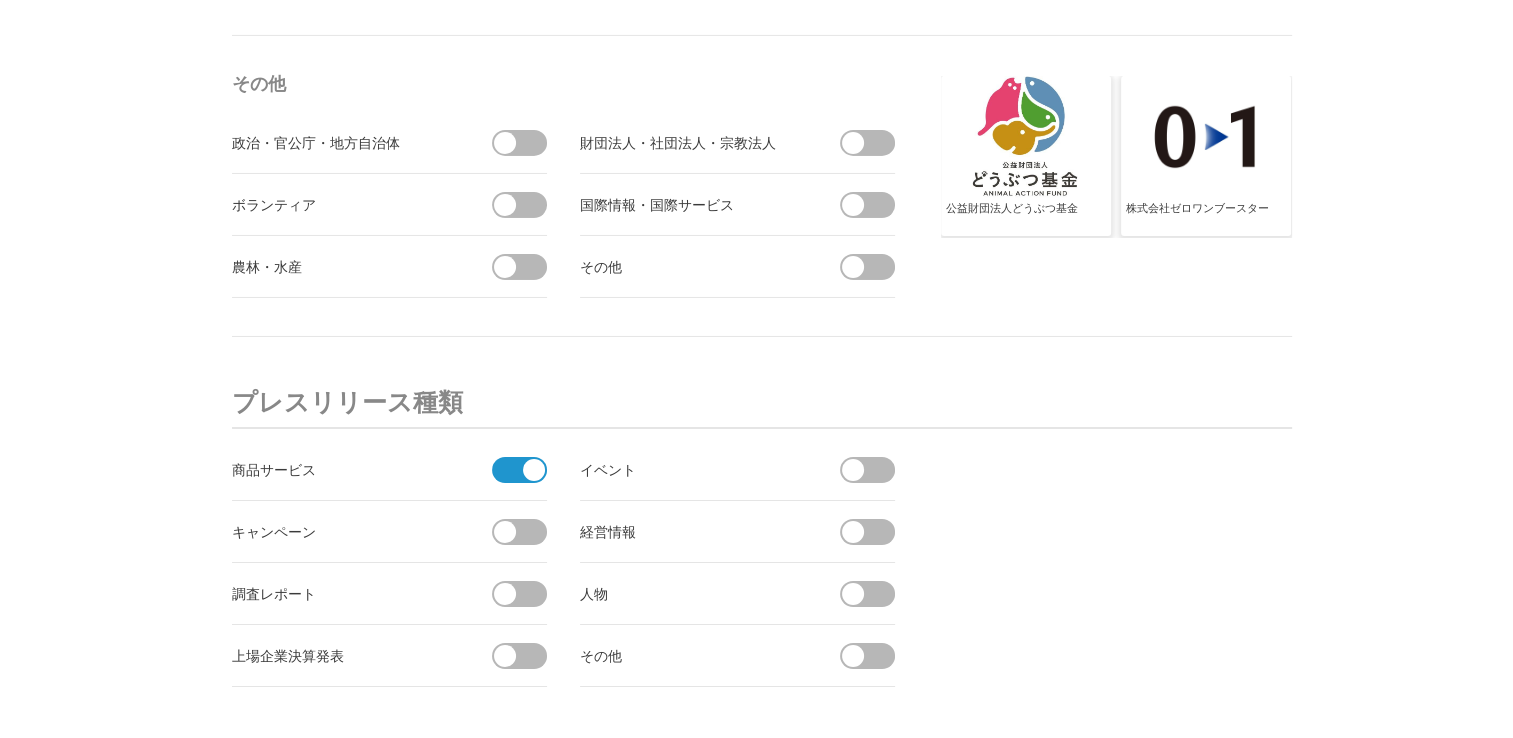 click at bounding box center (526, 532) 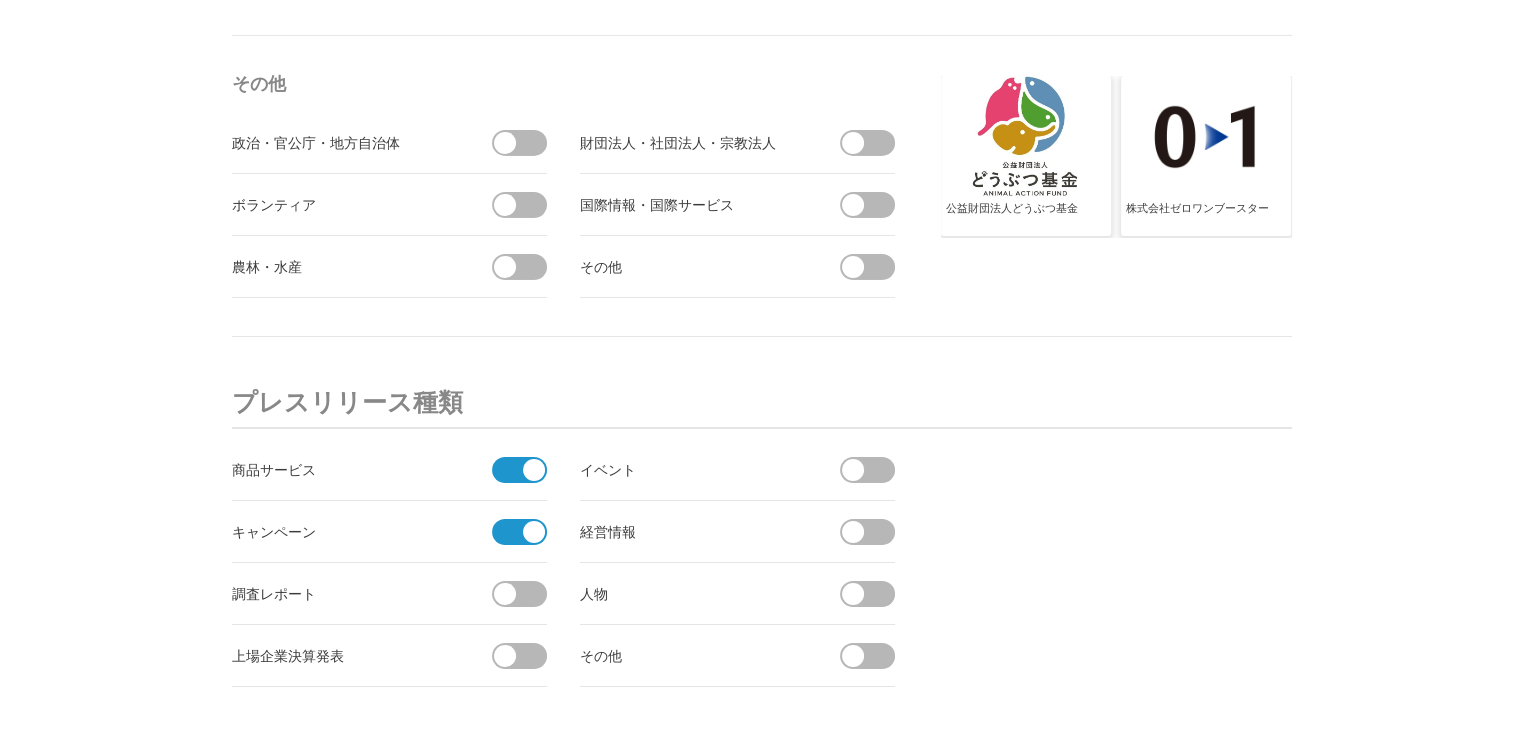 click at bounding box center [526, 594] 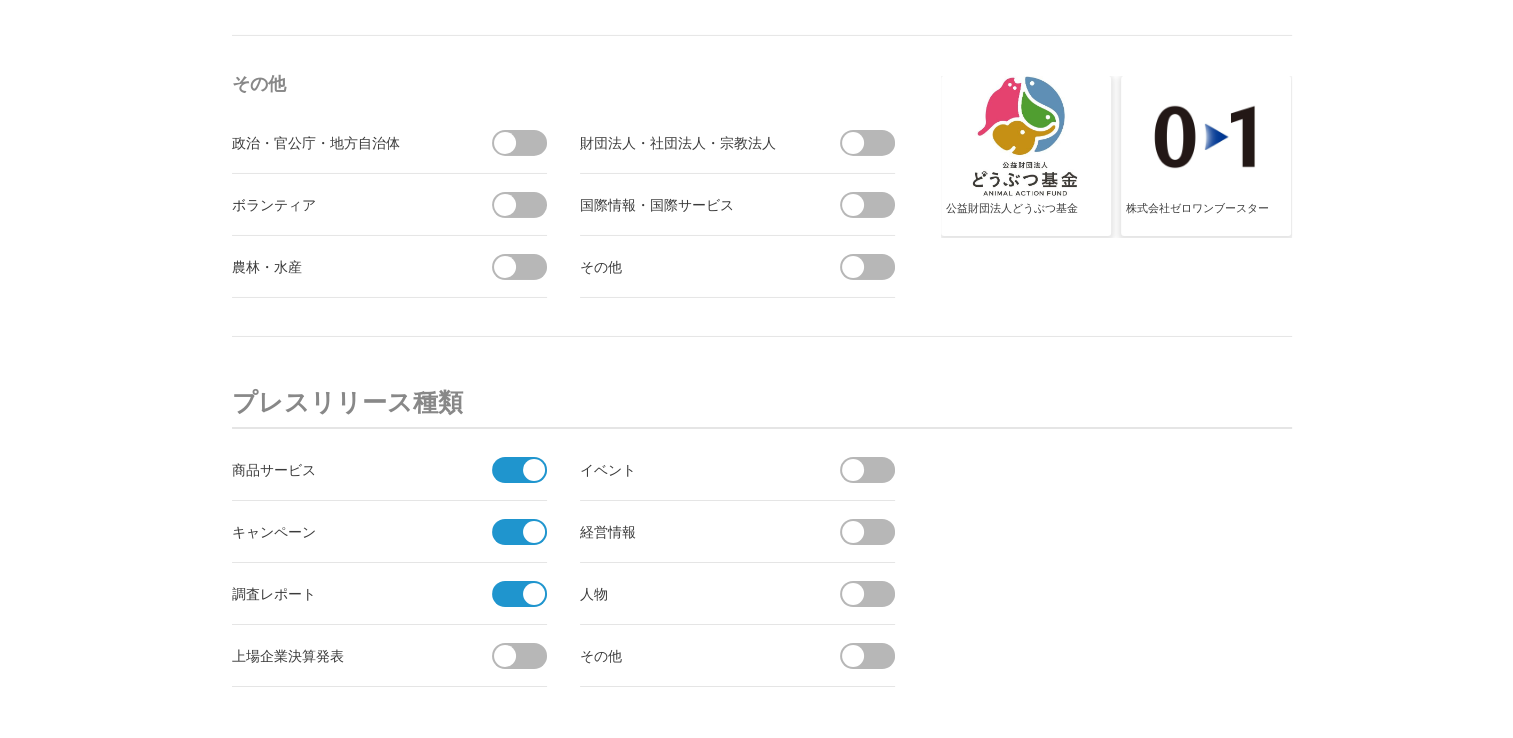 click at bounding box center (874, 470) 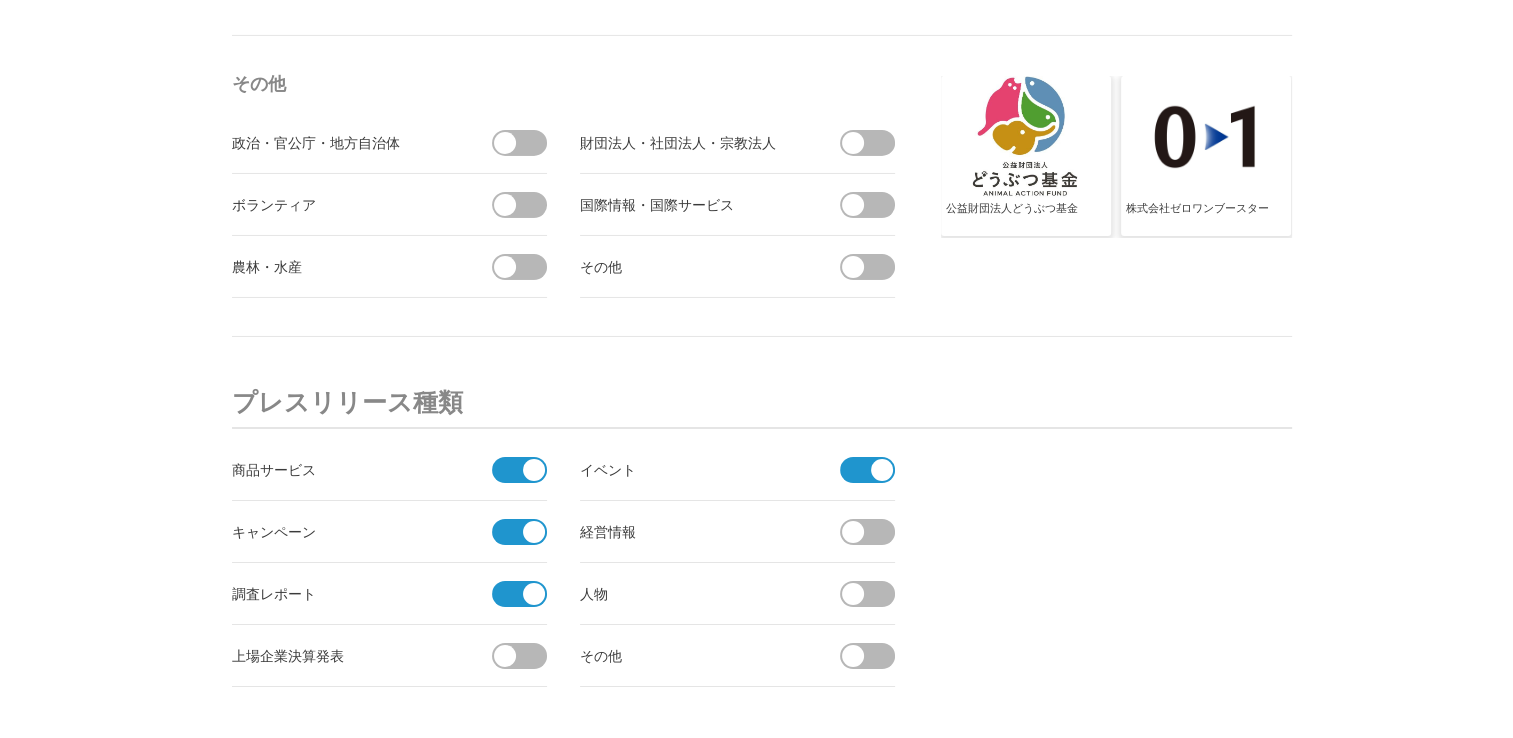 click at bounding box center [874, 532] 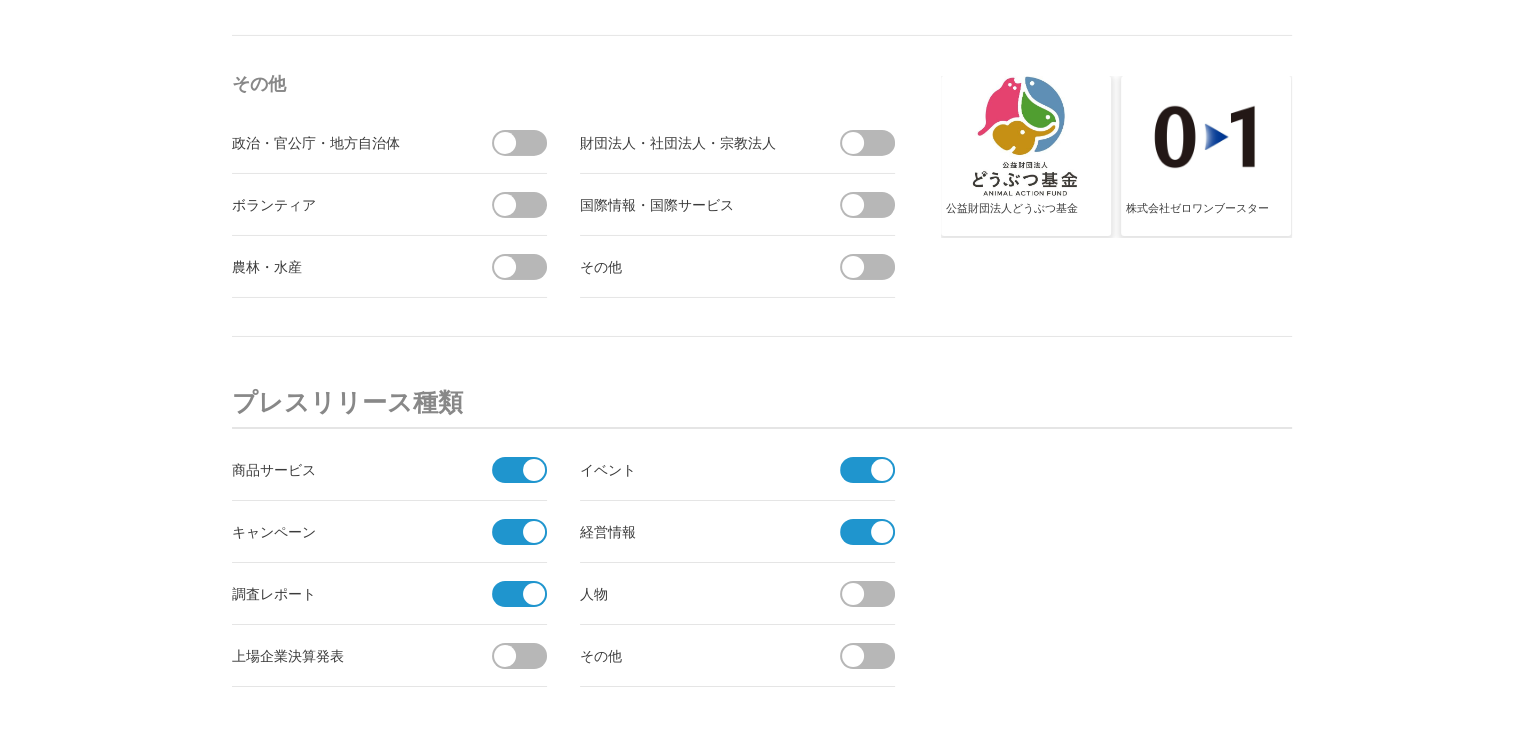 click at bounding box center [853, 594] 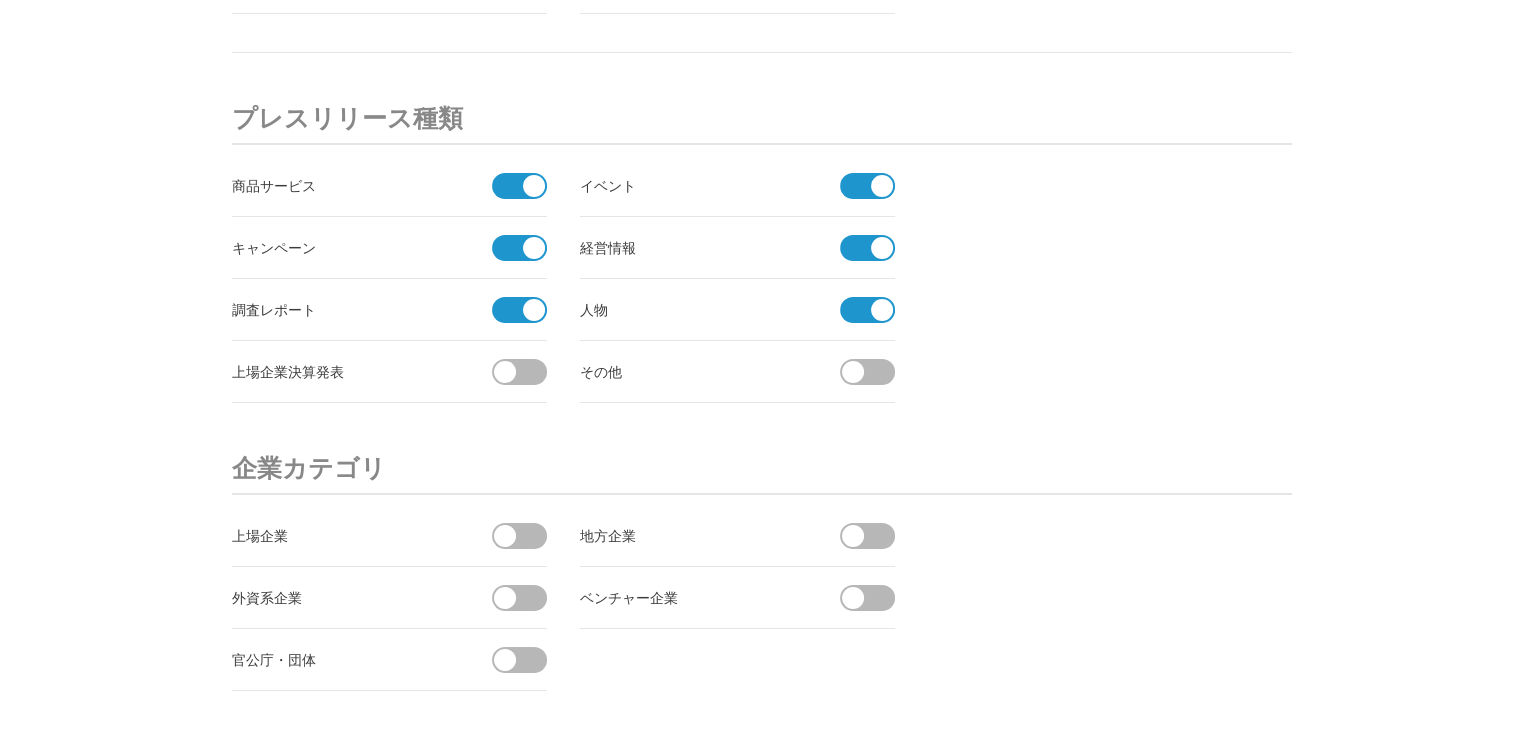 scroll, scrollTop: 7200, scrollLeft: 0, axis: vertical 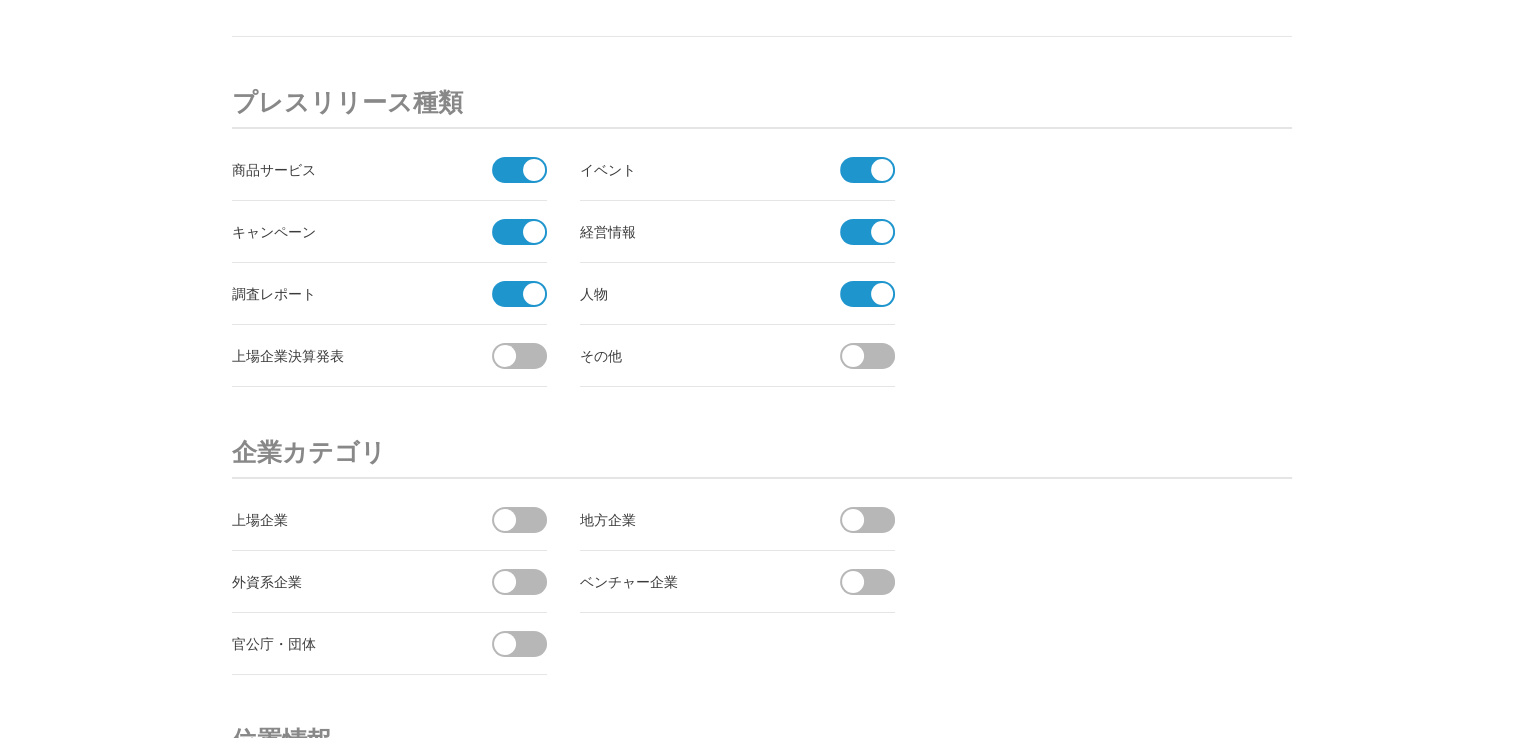 click at bounding box center (874, 582) 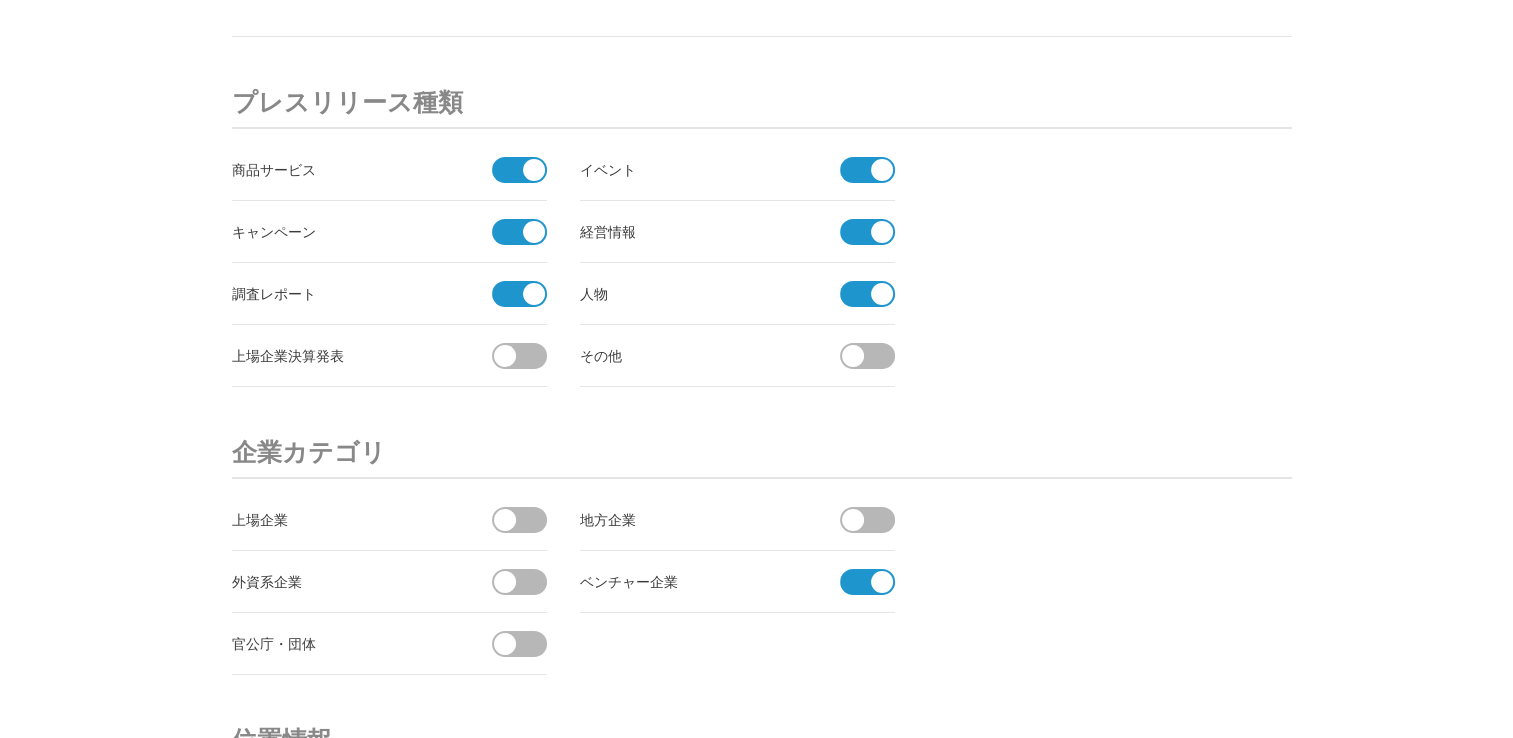 click at bounding box center (505, 520) 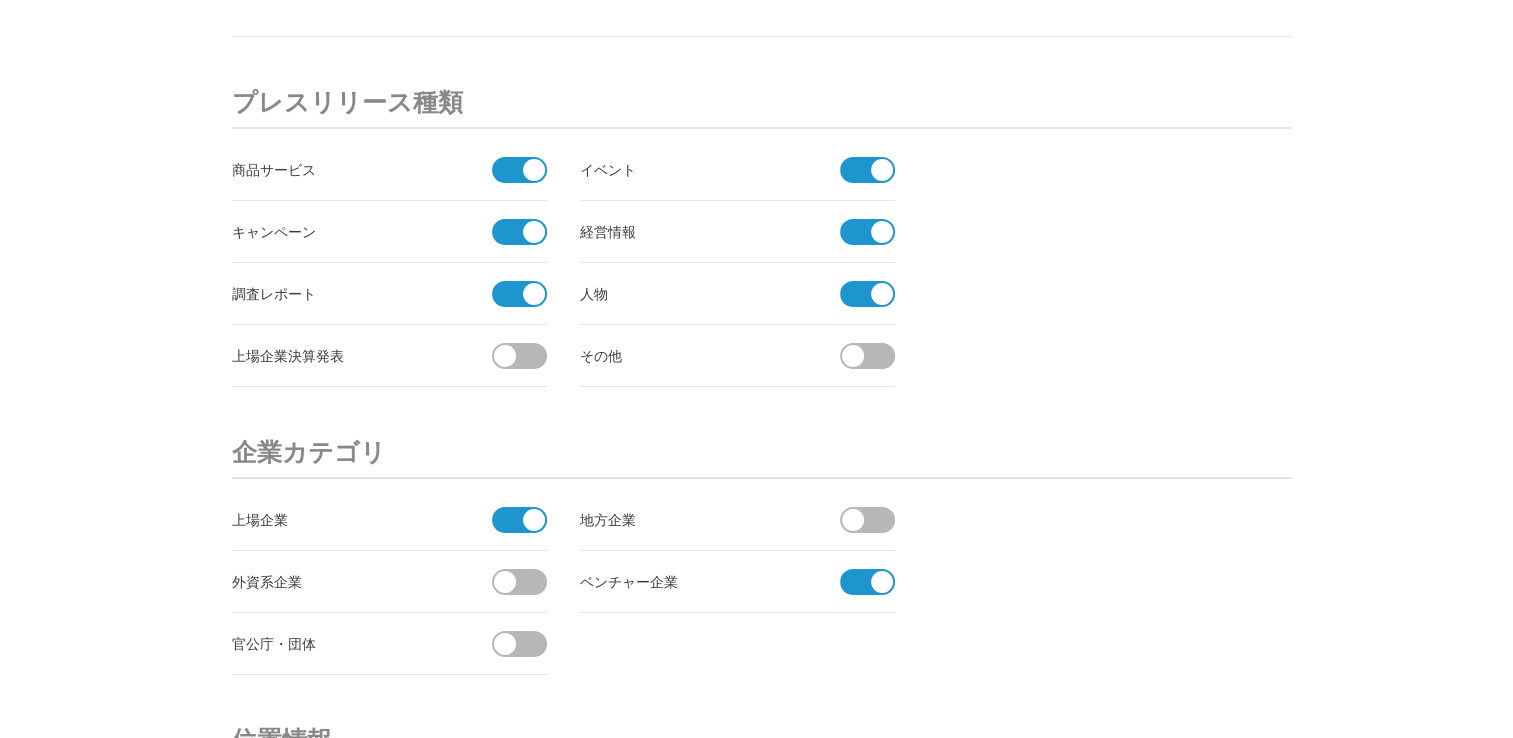 click at bounding box center [874, 520] 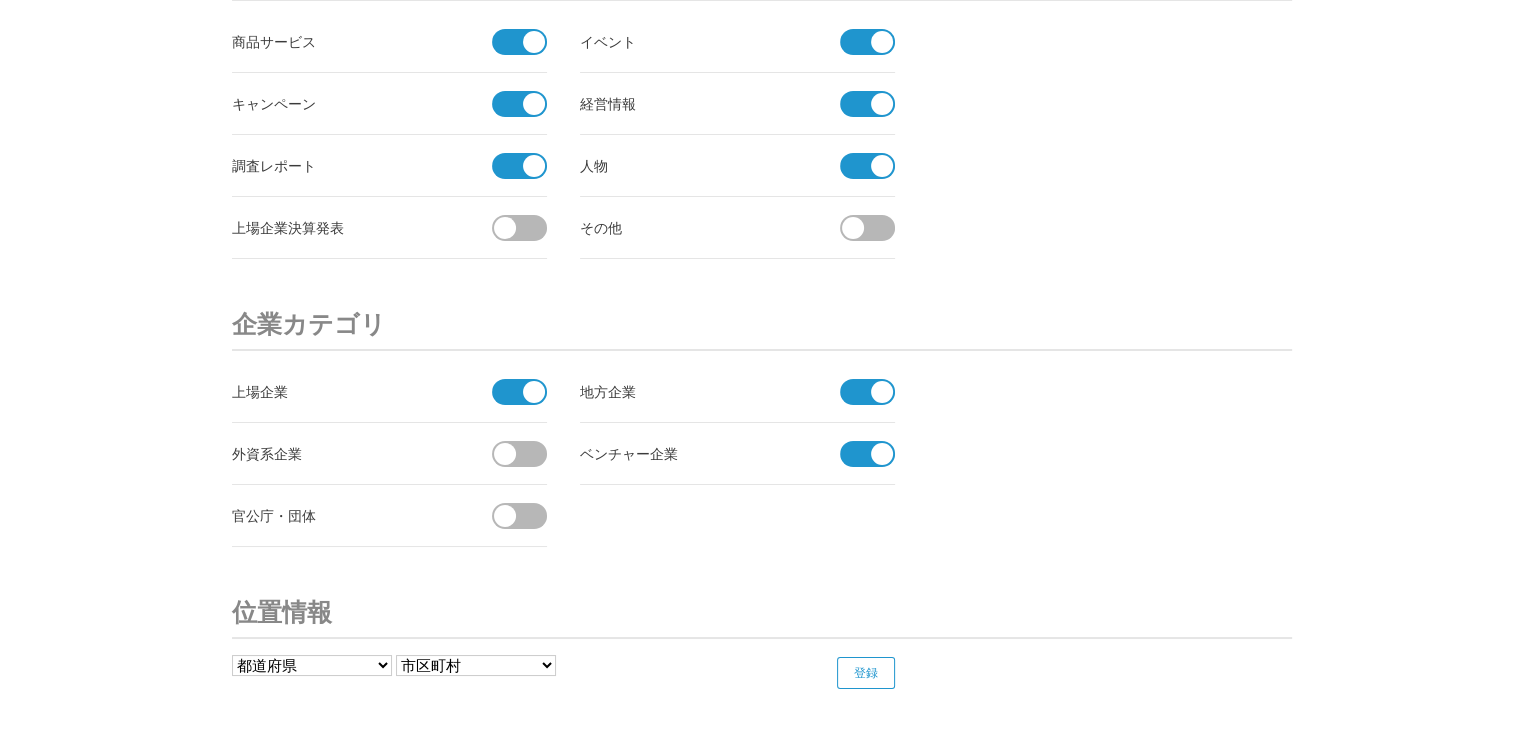 scroll, scrollTop: 7400, scrollLeft: 0, axis: vertical 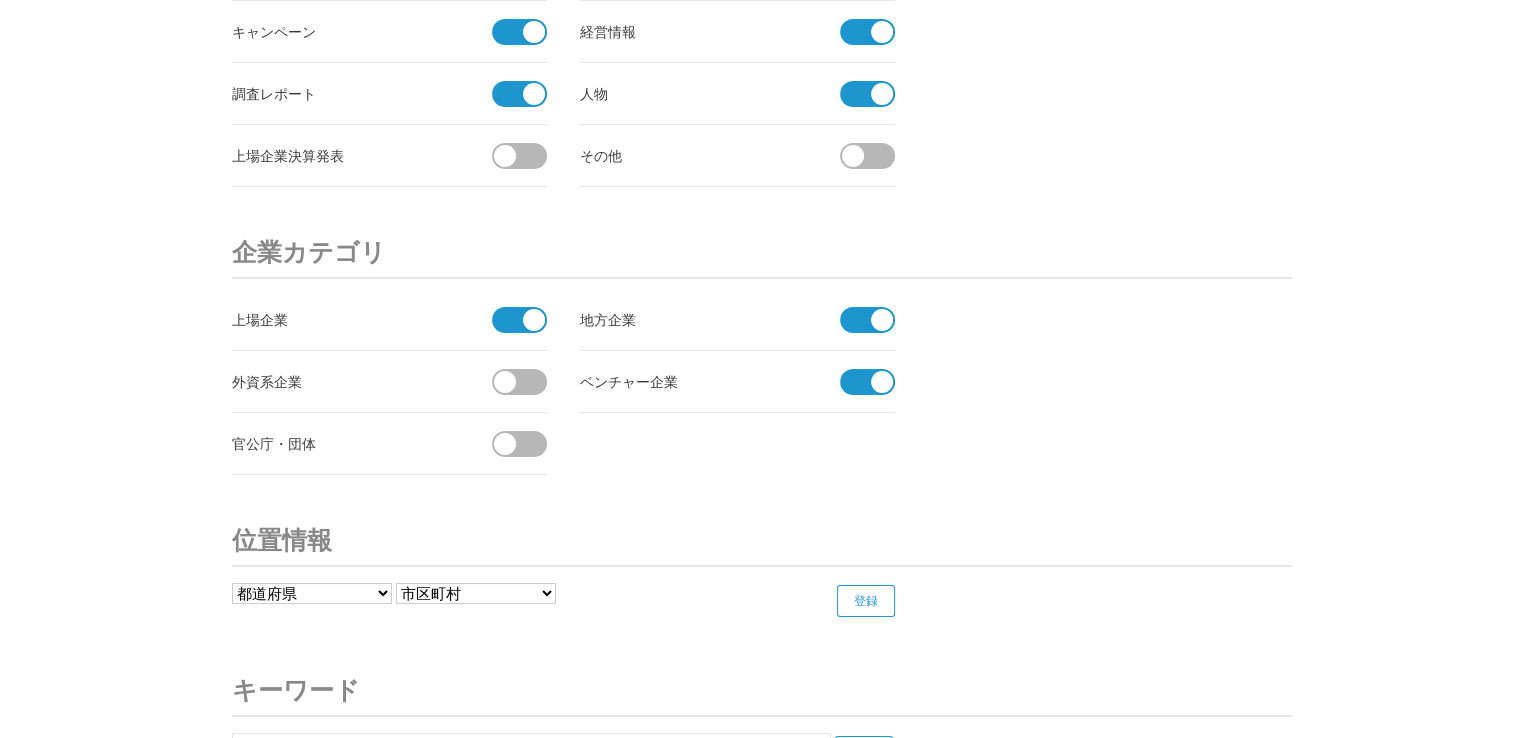 click on "都道府県
北海道
青森県
岩手県
宮城県
秋田県
山形県
福島県
茨城県
栃木県
群馬県
埼玉県
千葉県
東京都
神奈川県
新潟県
富山県 石川県 福井県" at bounding box center (312, 593) 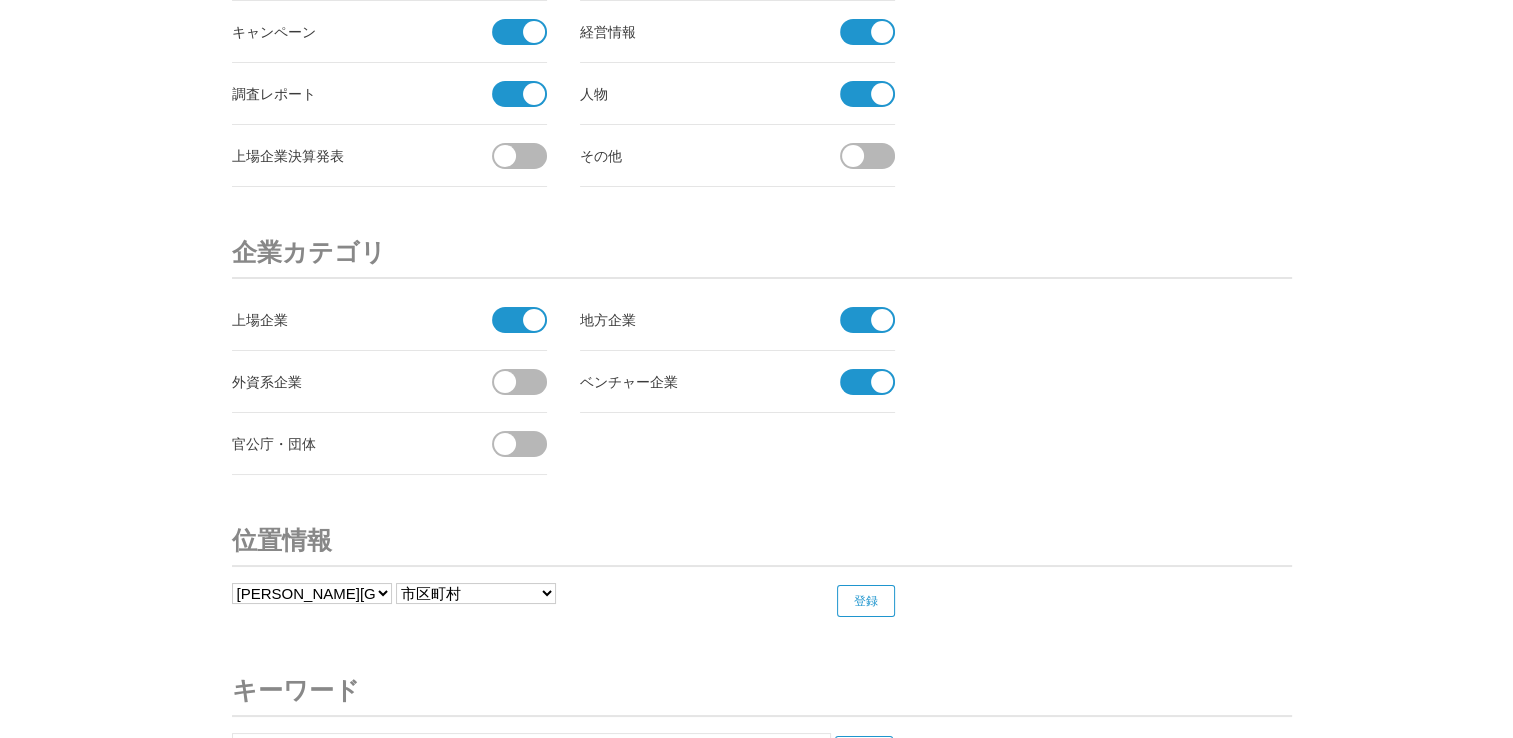 click on "都道府県
北海道
青森県
岩手県
宮城県
秋田県
山形県
福島県
茨城県
栃木県
群馬県
埼玉県
千葉県
東京都
神奈川県
新潟県
富山県 石川県 福井県" at bounding box center [312, 593] 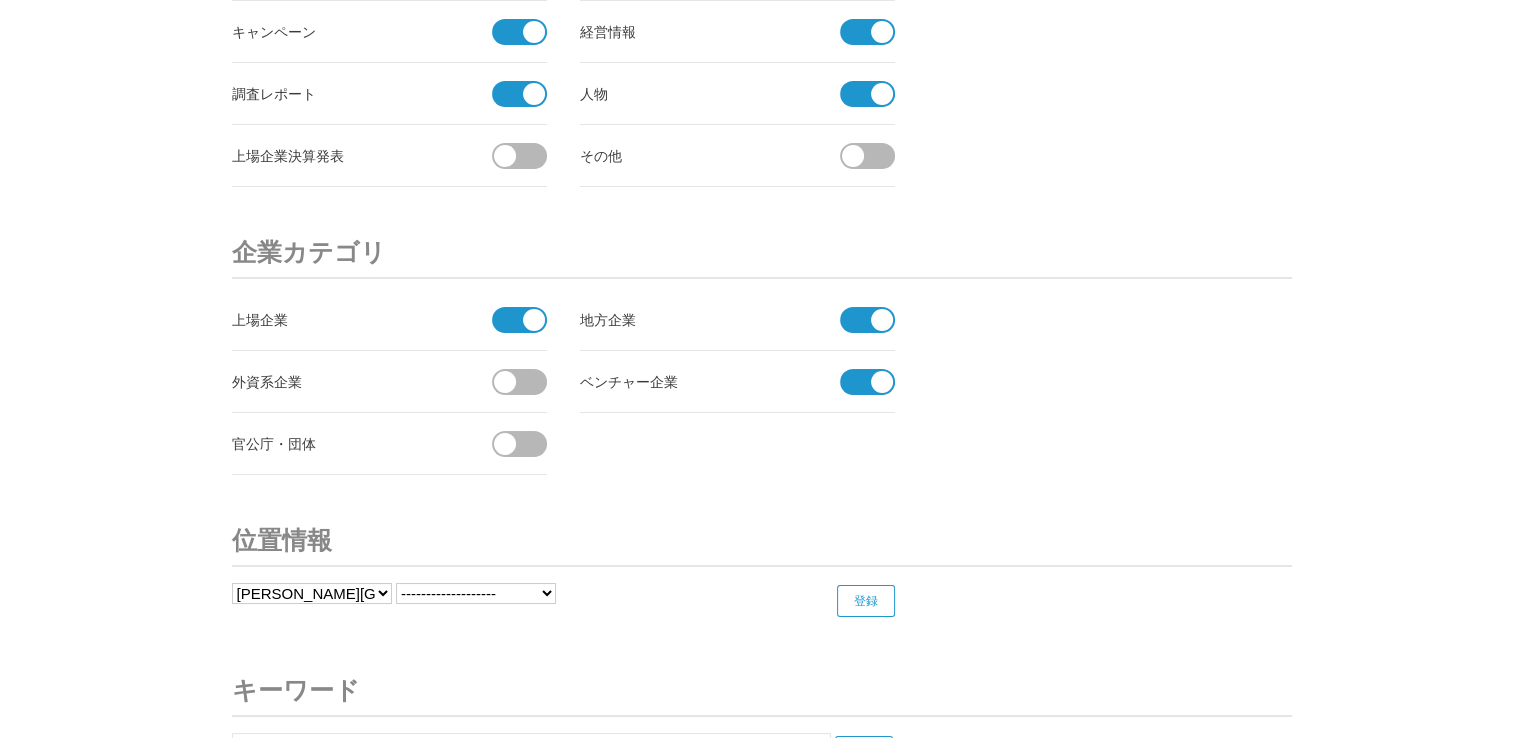 click on "------------------- 福島市 会津若松市 郡山市 いわき市 白河市 須賀川市 喜多方市 相馬市 二本松市 田村市 南相馬市 伊達市 本宮市 桑折町 国見町 川俣町 飯野町 大玉村 鏡石町 天栄村 下郷町 檜枝岐村 只見町 南会津町 北塩原村 西会津町 磐梯町 猪苗代町 会津坂下町 湯川村 柳津町 三島町 金山町 昭和村 会津美里町 西郷村 泉崎村 中島村 矢吹町 棚倉町 矢祭町 塙町 鮫川村 石川町 玉川村 平田村 浅川町 古殿町 三春町 小野町 広野町 楢葉町 富岡町 川内村 大熊町 双葉町 浪江町 葛尾村 新地町 飯舘村" at bounding box center [476, 593] 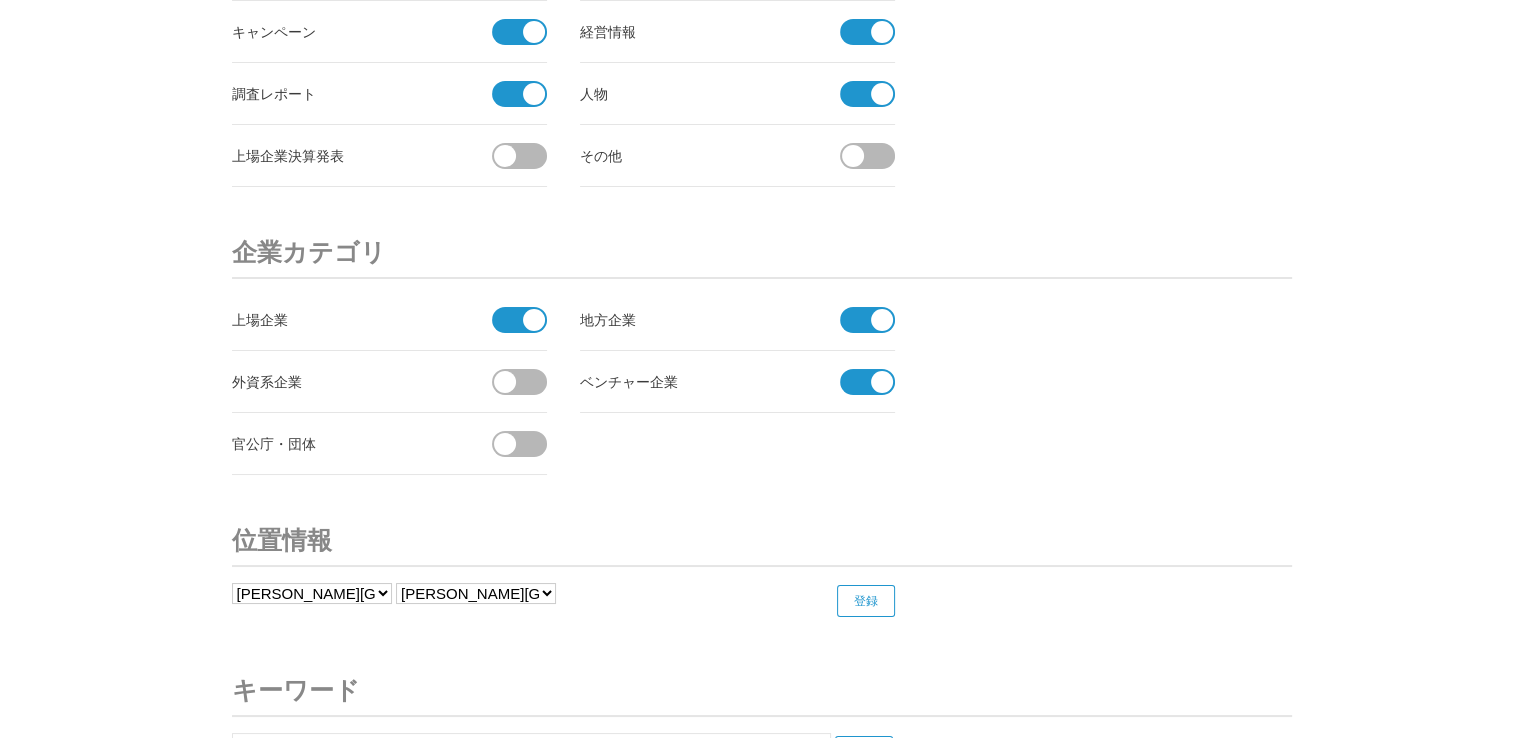 click on "------------------- 福島市 会津若松市 郡山市 いわき市 白河市 須賀川市 喜多方市 相馬市 二本松市 田村市 南相馬市 伊達市 本宮市 桑折町 国見町 川俣町 飯野町 大玉村 鏡石町 天栄村 下郷町 檜枝岐村 只見町 南会津町 北塩原村 西会津町 磐梯町 猪苗代町 会津坂下町 湯川村 柳津町 三島町 金山町 昭和村 会津美里町 西郷村 泉崎村 中島村 矢吹町 棚倉町 矢祭町 塙町 鮫川村 石川町 玉川村 平田村 浅川町 古殿町 三春町 小野町 広野町 楢葉町 富岡町 川内村 大熊町 双葉町 浪江町 葛尾村 新地町 飯舘村" at bounding box center (476, 593) 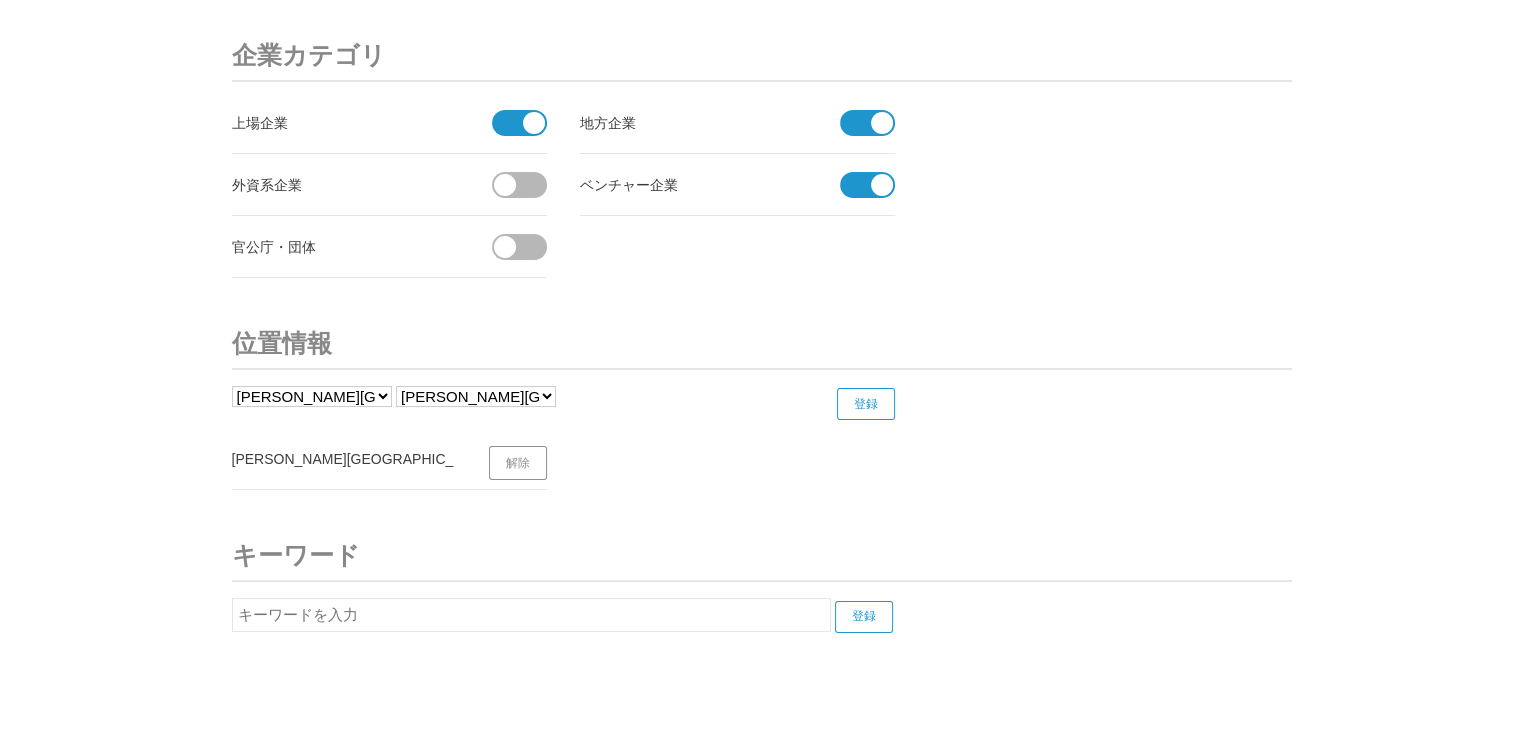 scroll, scrollTop: 7600, scrollLeft: 0, axis: vertical 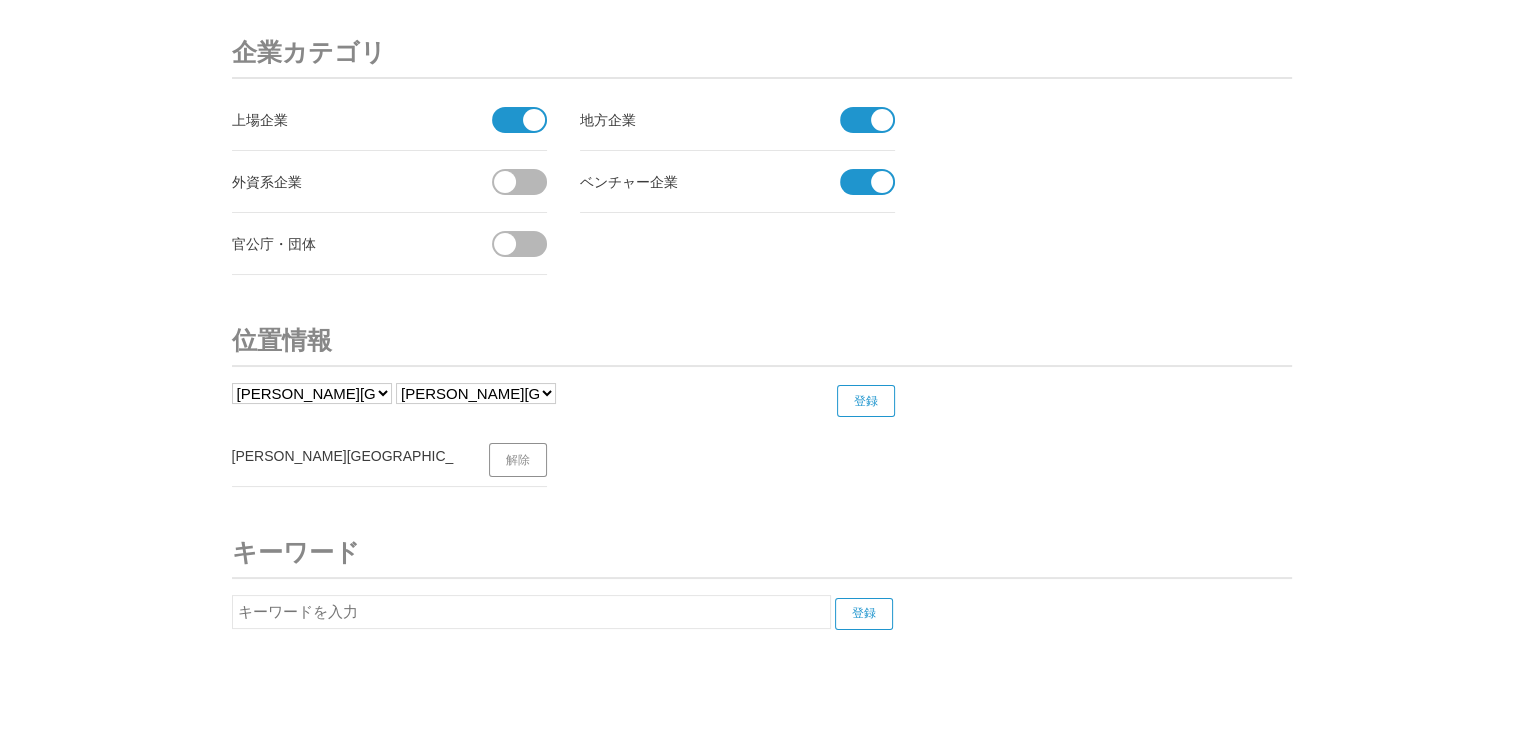 click at bounding box center (531, 612) 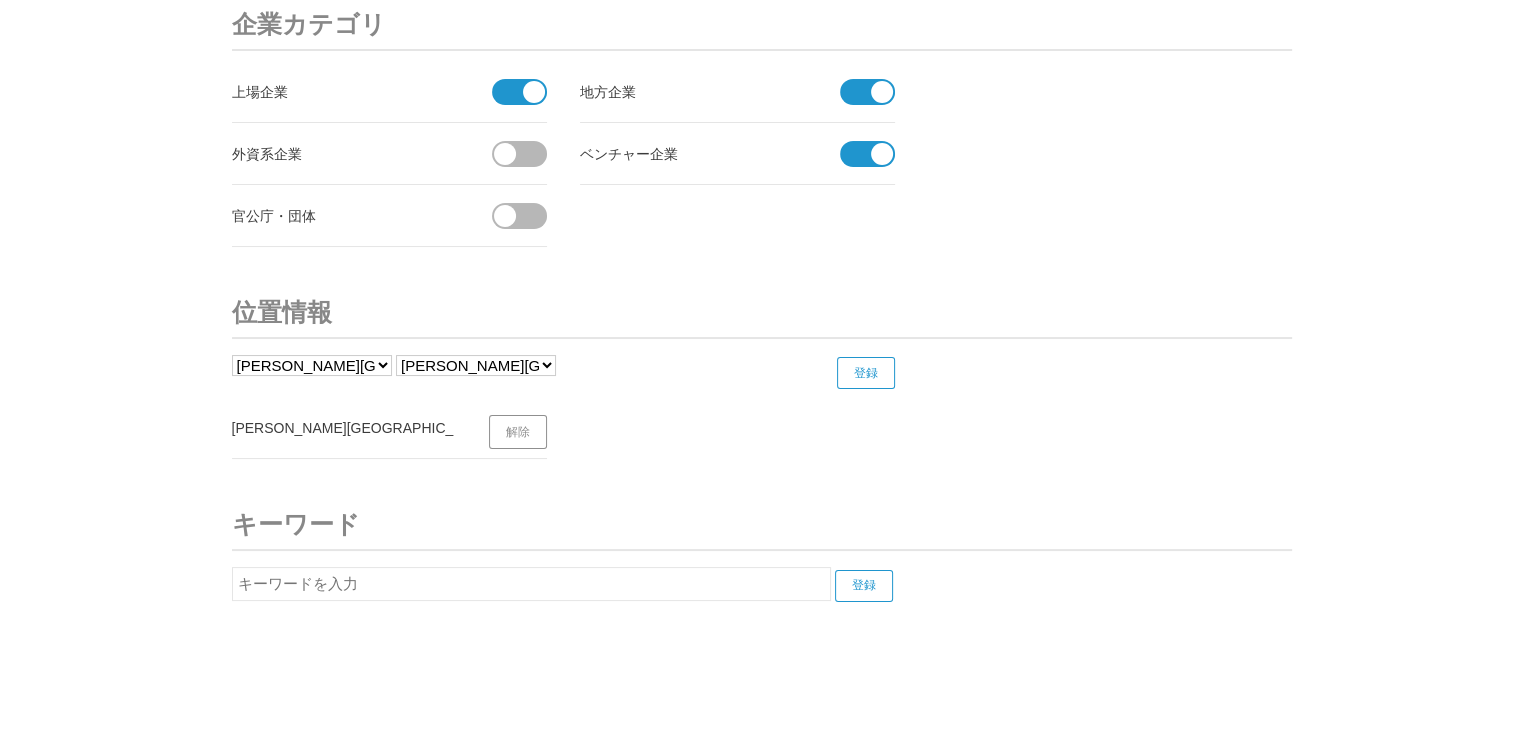scroll, scrollTop: 7665, scrollLeft: 0, axis: vertical 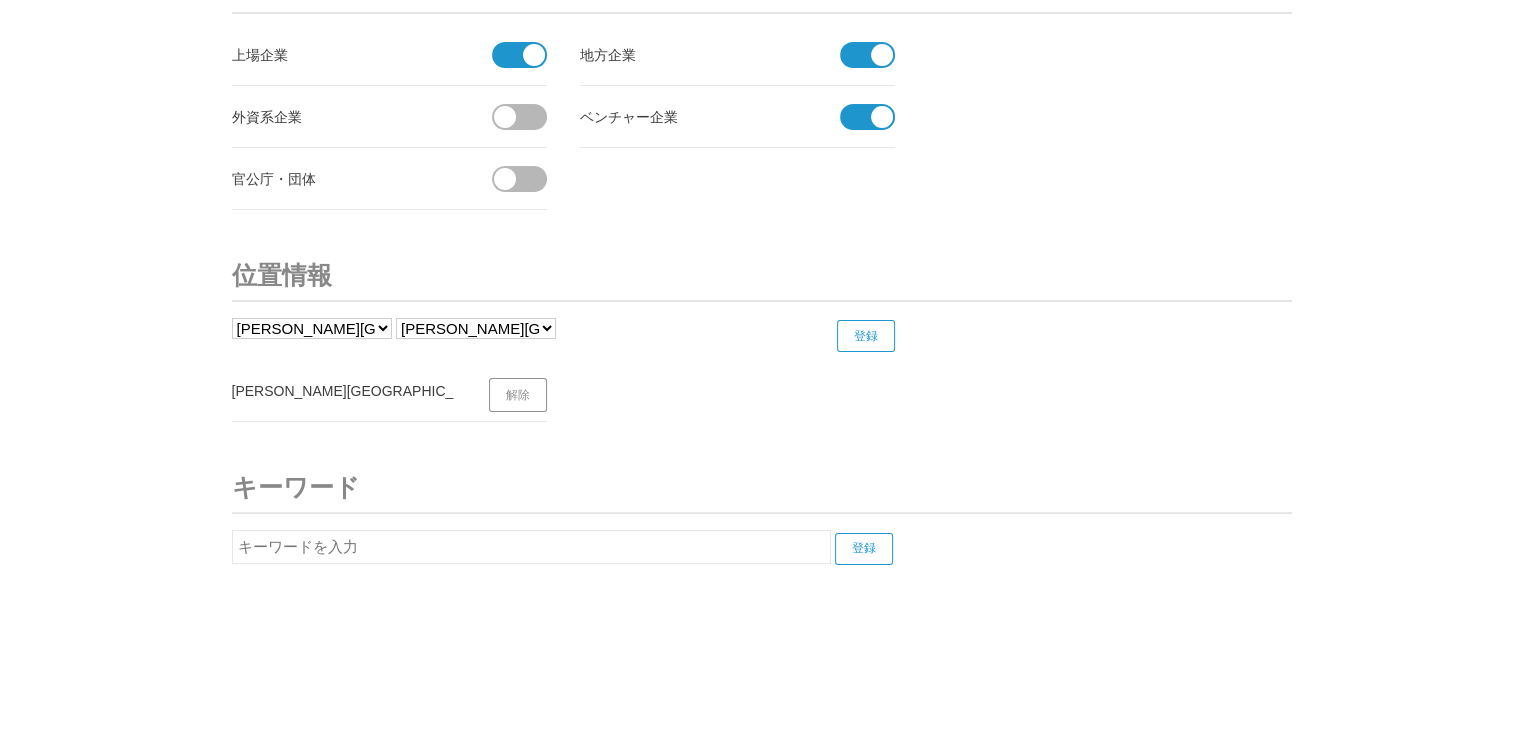 click at bounding box center [531, 547] 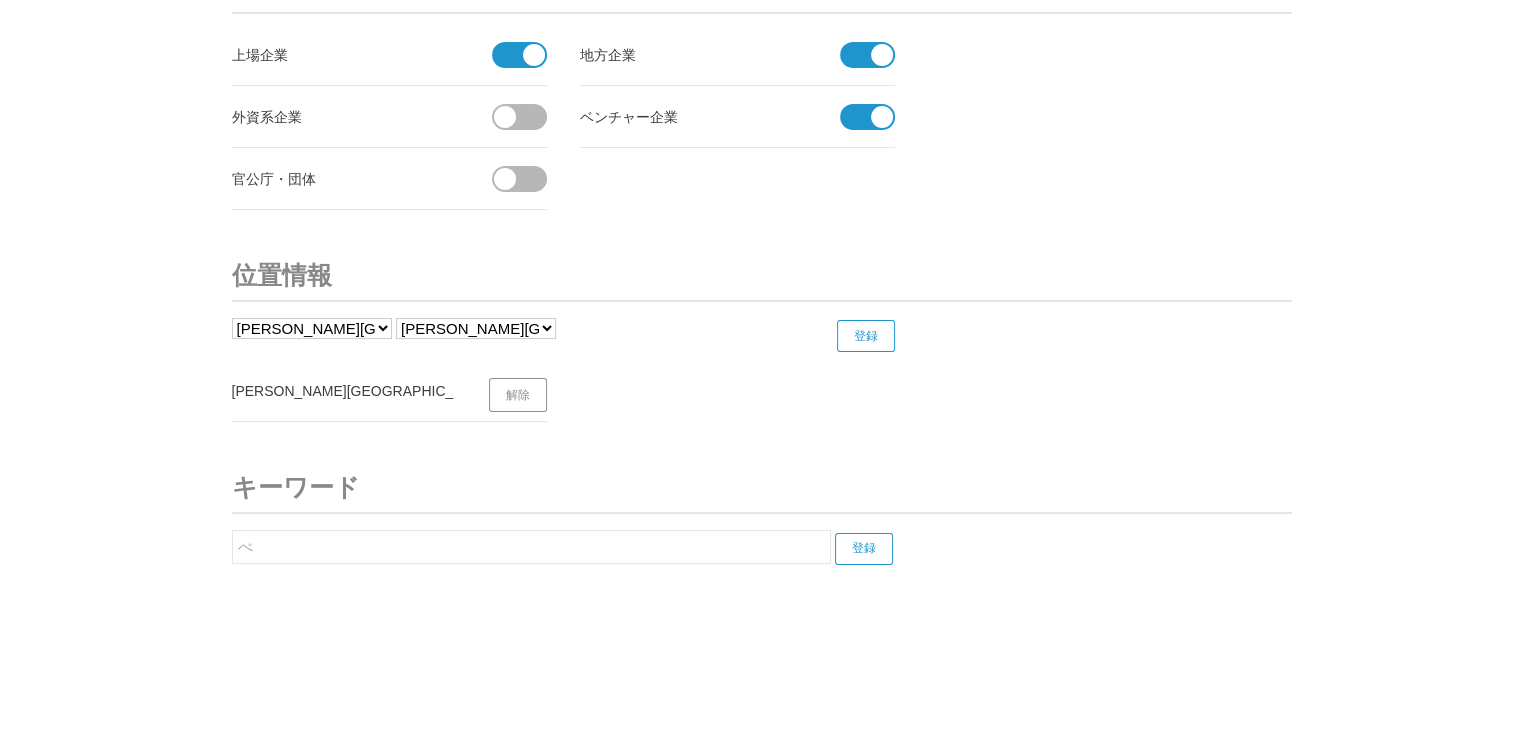 click on "べ" at bounding box center (531, 547) 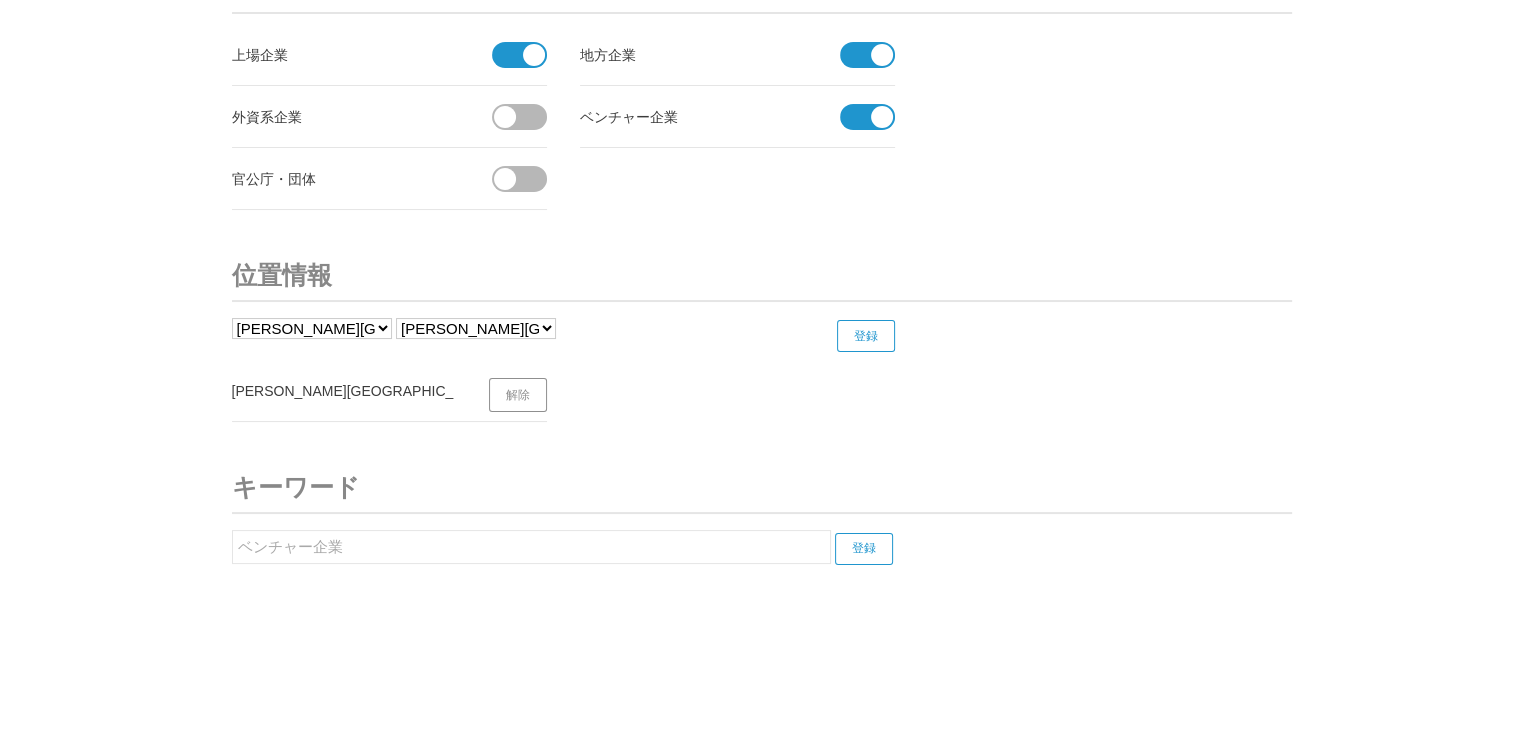 type on "ベンチャー企業" 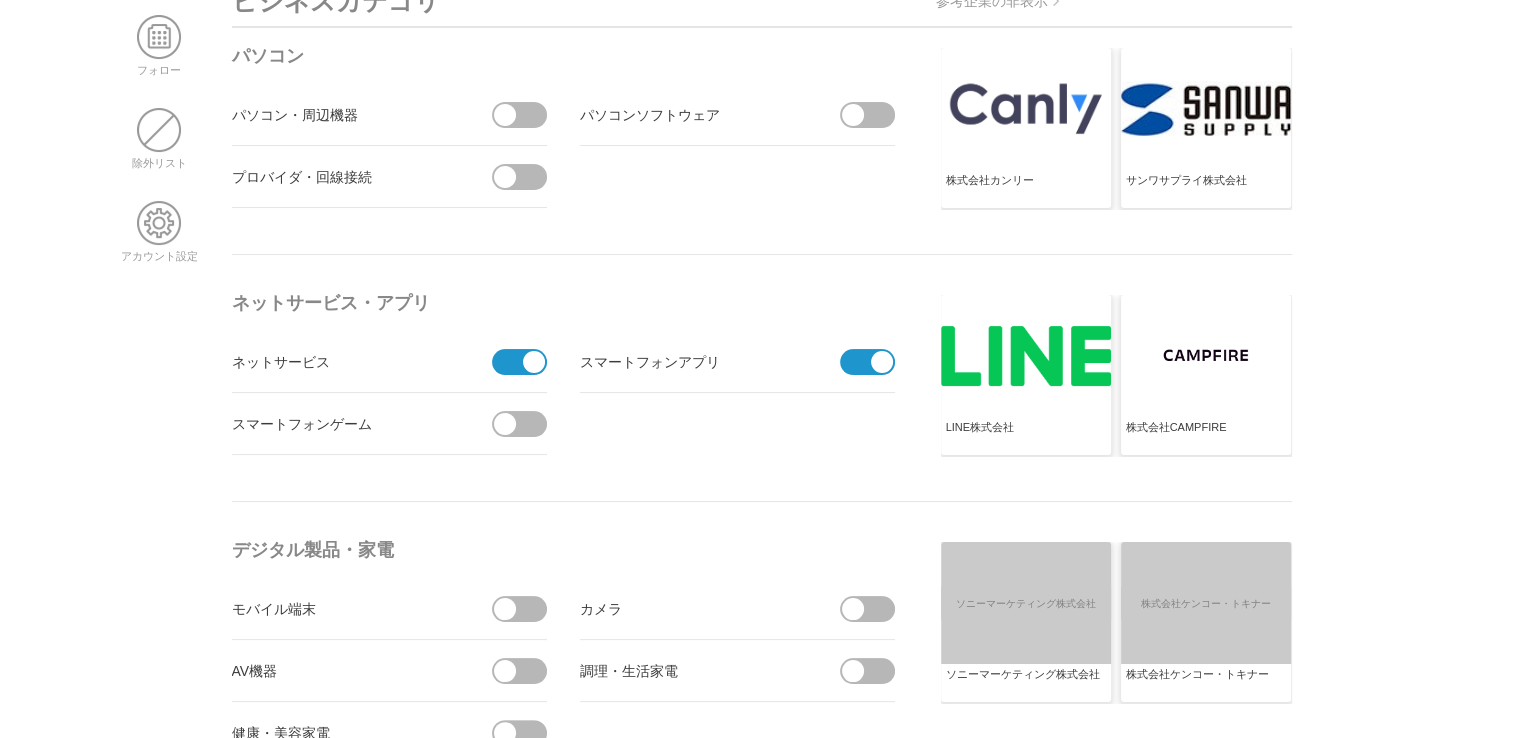 scroll, scrollTop: 0, scrollLeft: 0, axis: both 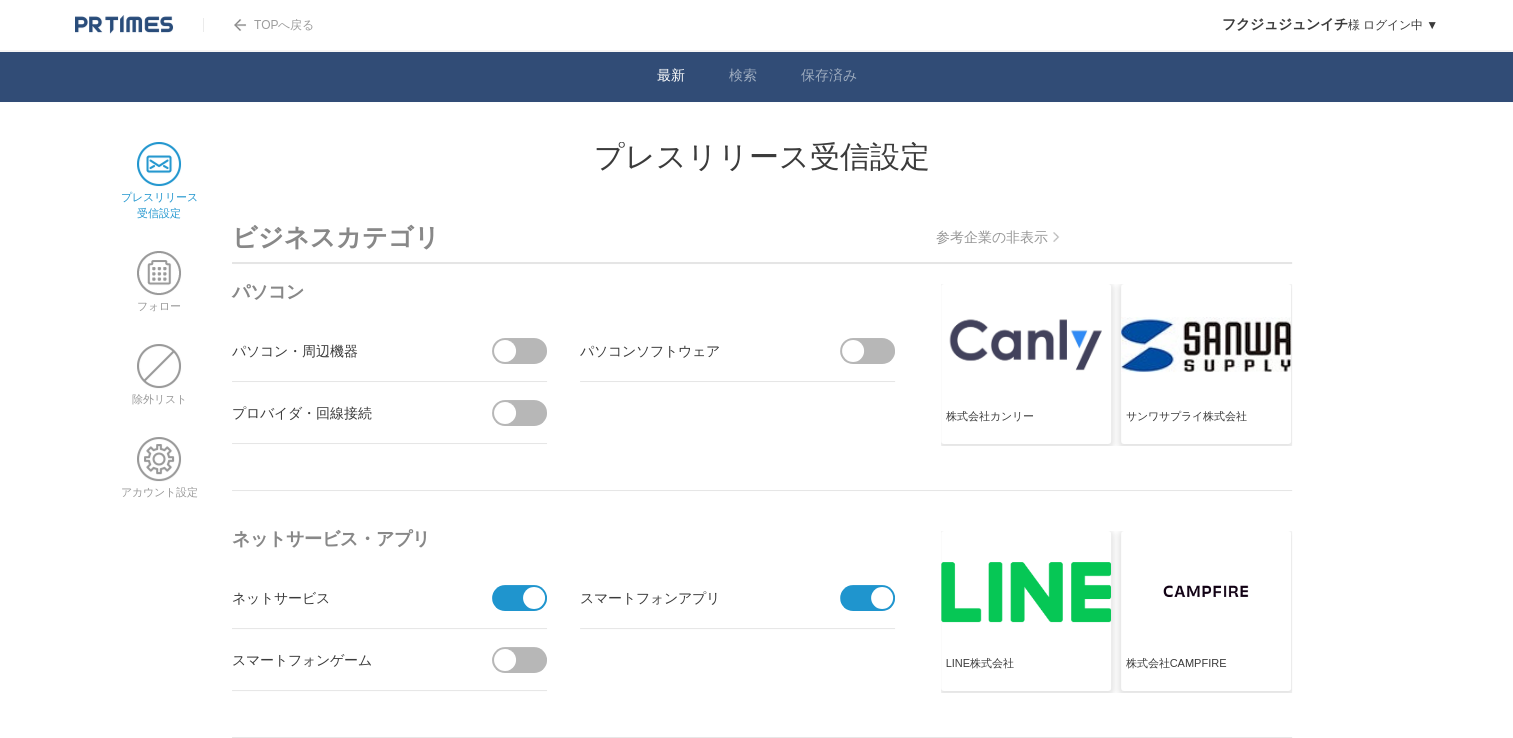 click on "最新" at bounding box center [671, 77] 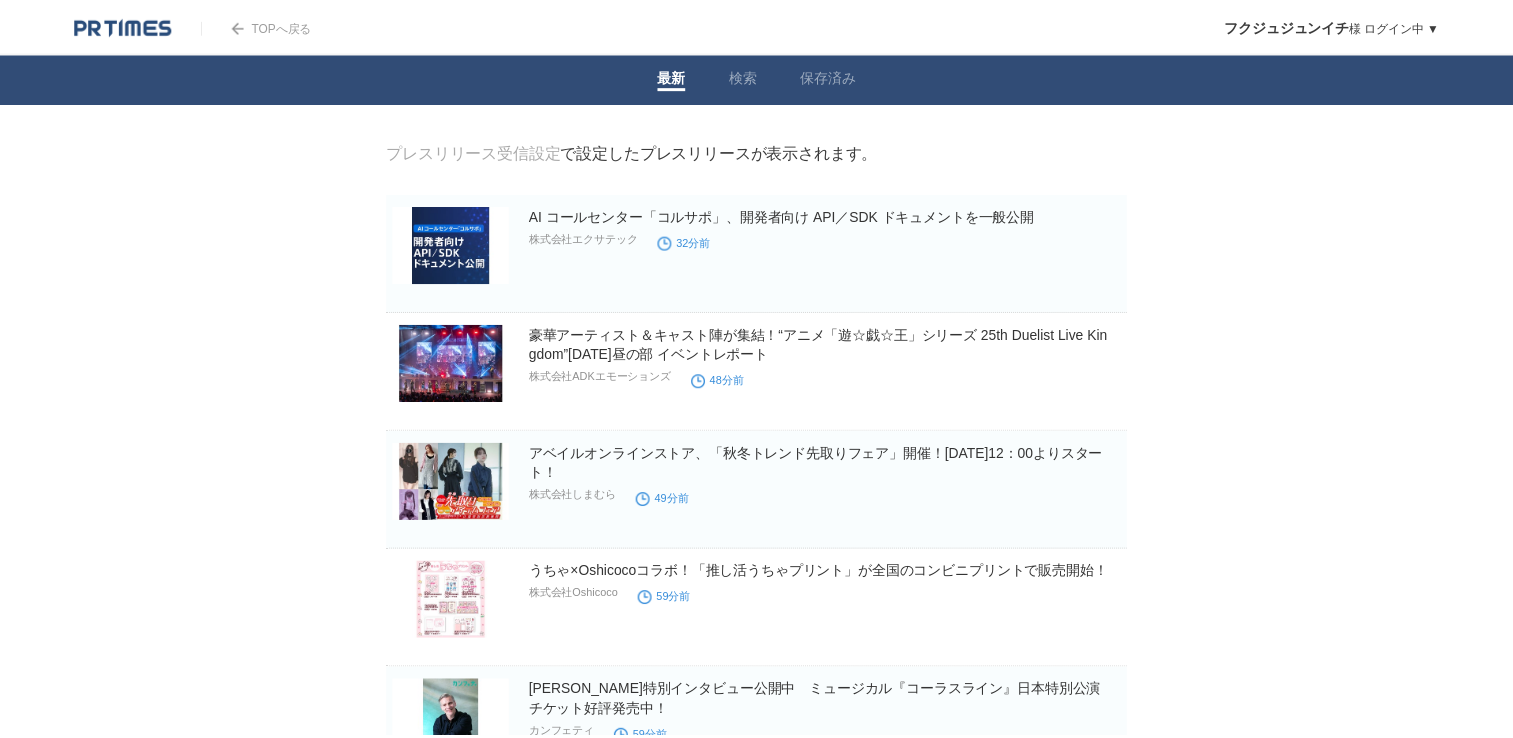 scroll, scrollTop: 0, scrollLeft: 0, axis: both 